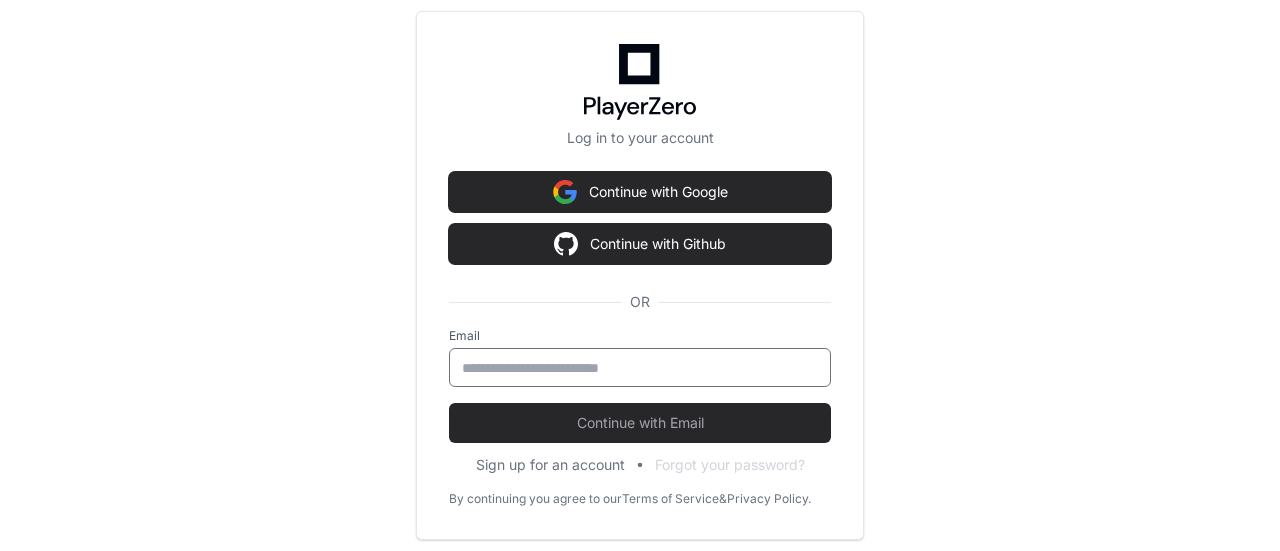 scroll, scrollTop: 0, scrollLeft: 0, axis: both 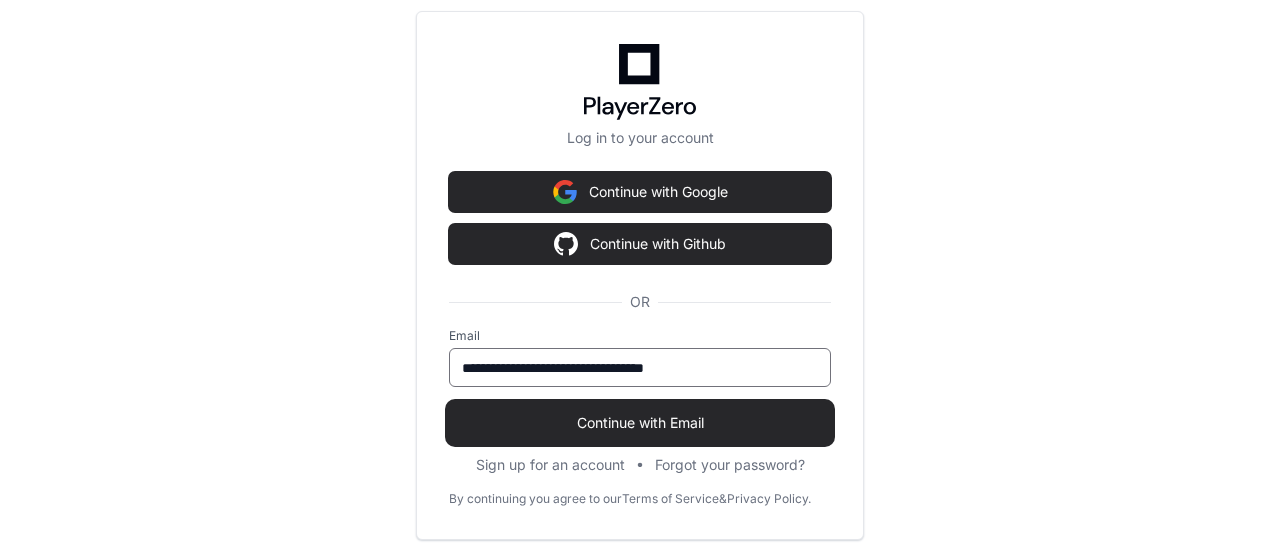 type on "**********" 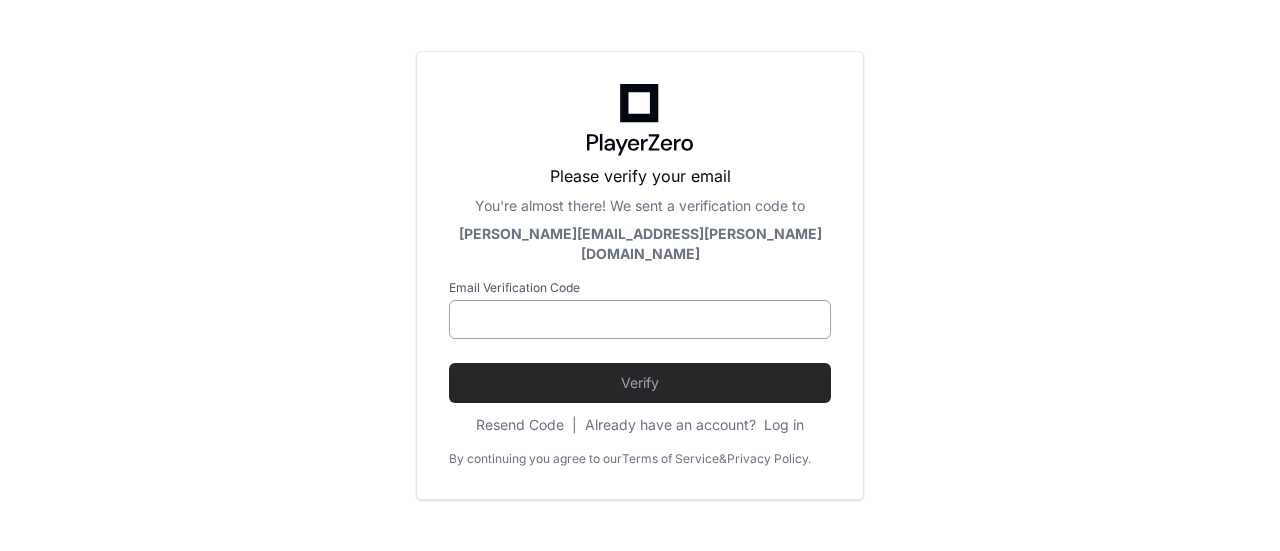 click at bounding box center [640, 320] 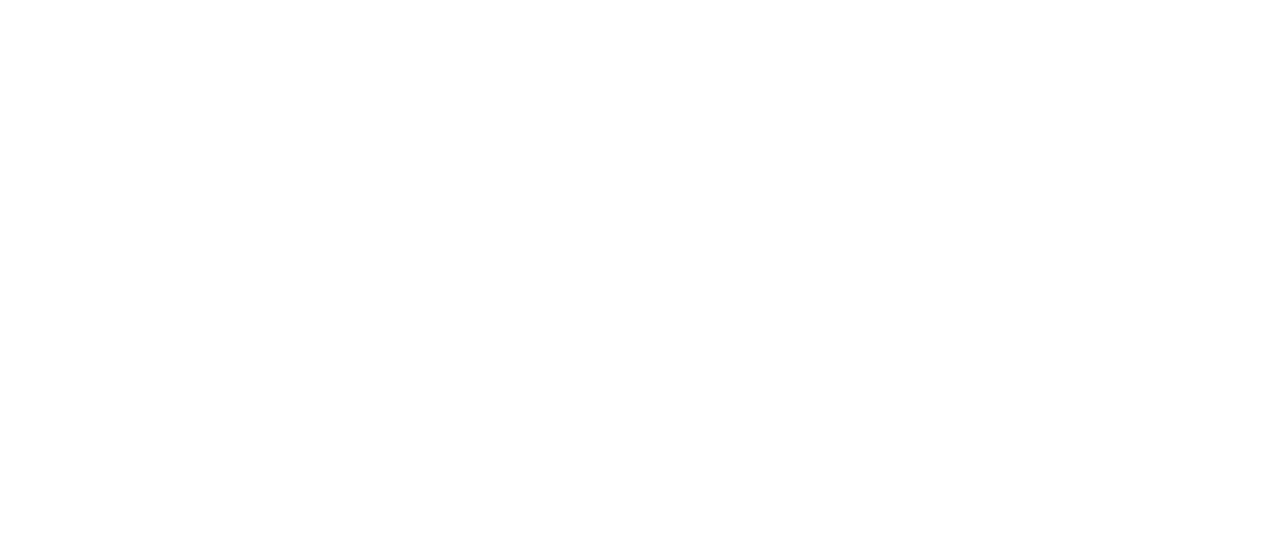 scroll, scrollTop: 0, scrollLeft: 0, axis: both 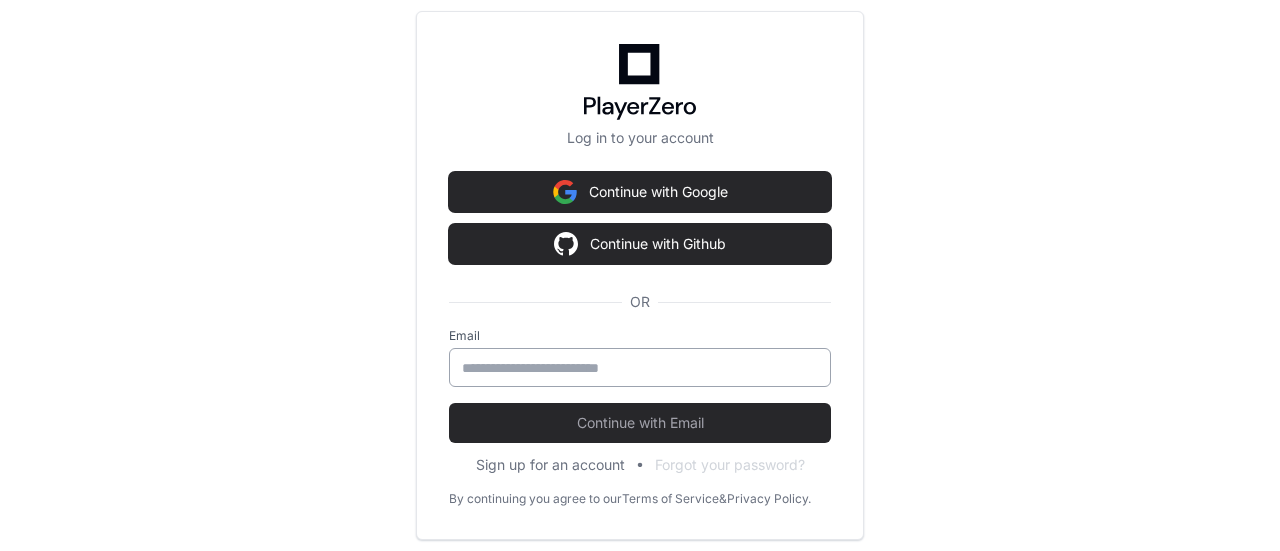 click at bounding box center [640, 368] 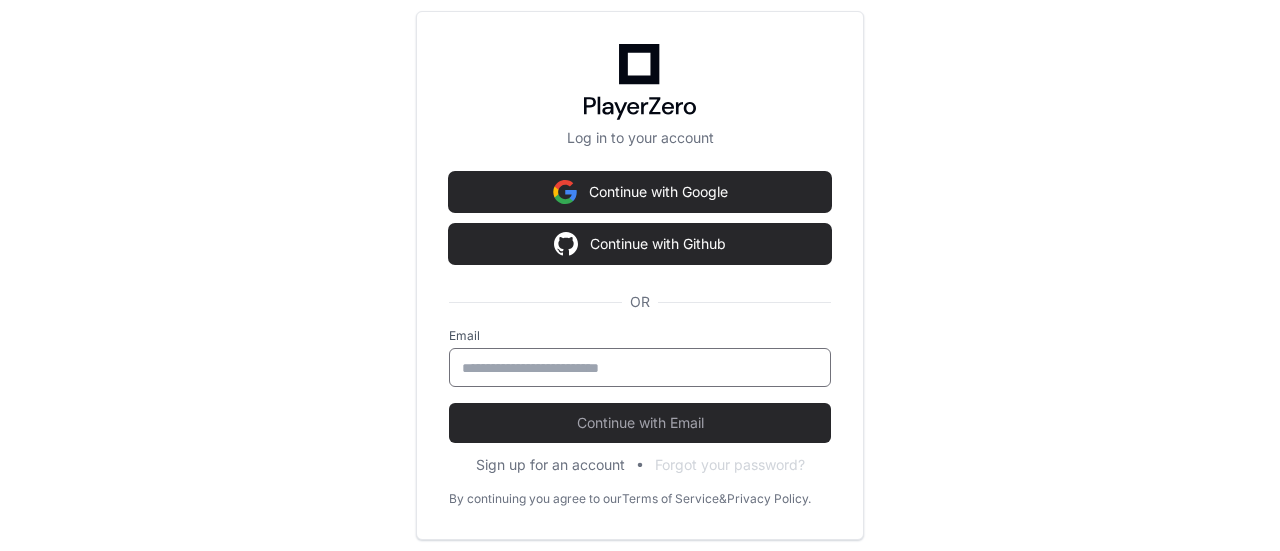 paste on "**********" 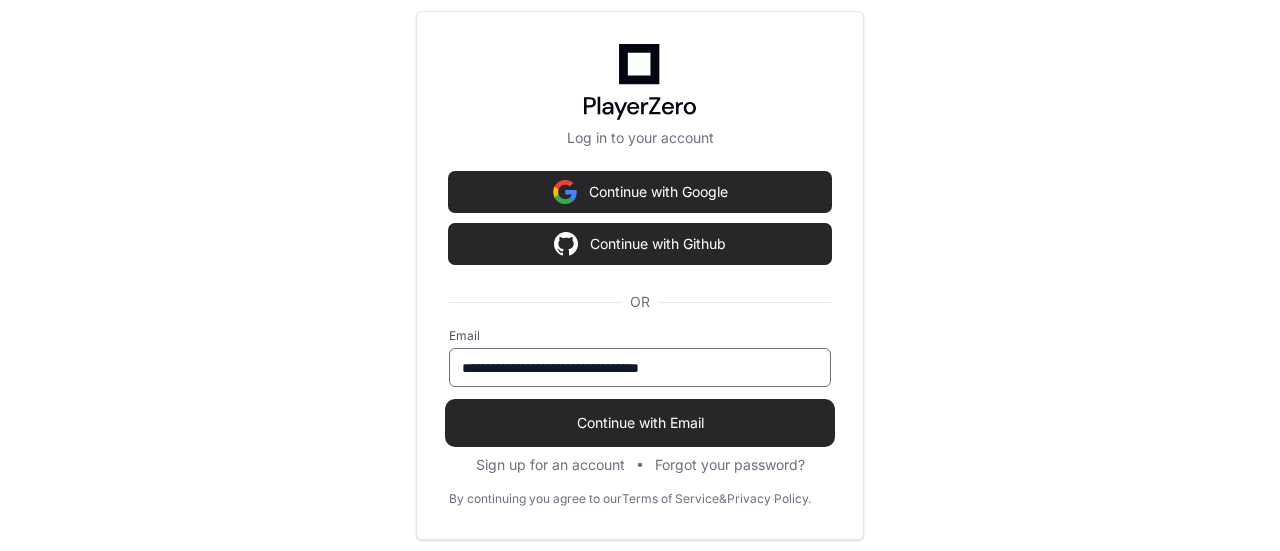 type on "**********" 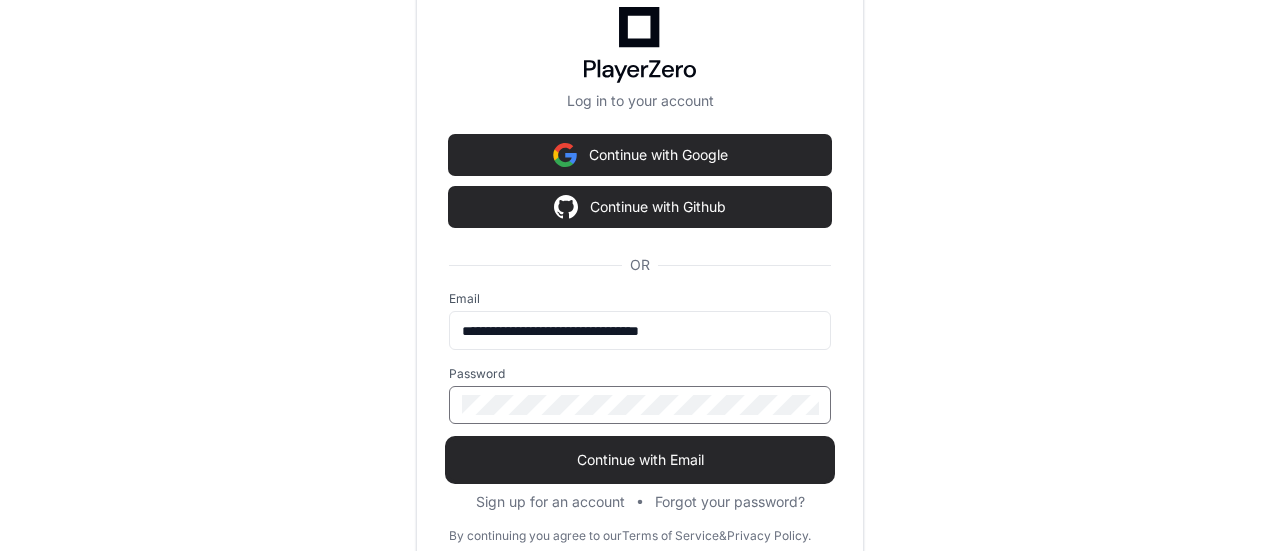 click on "Continue with Email" at bounding box center (640, 460) 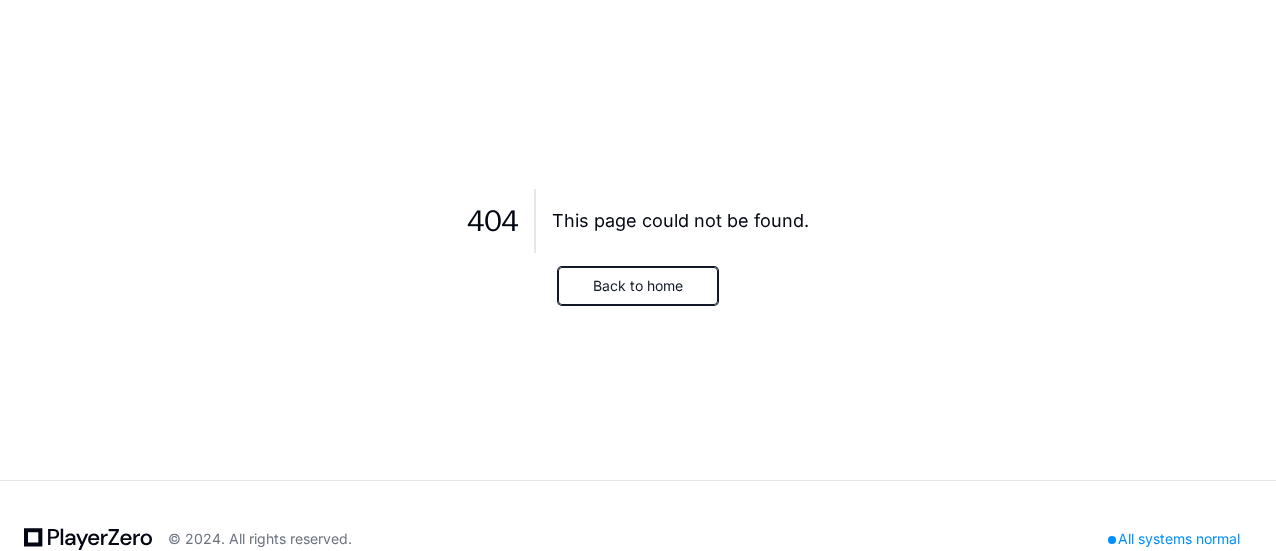 click on "Back to home" at bounding box center [638, 286] 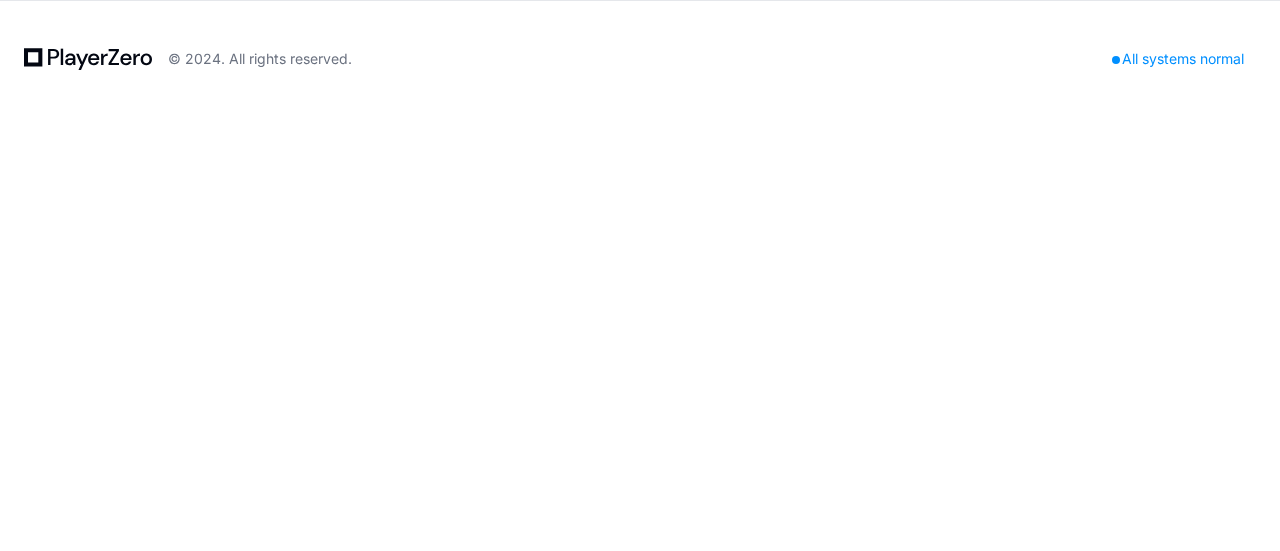 click 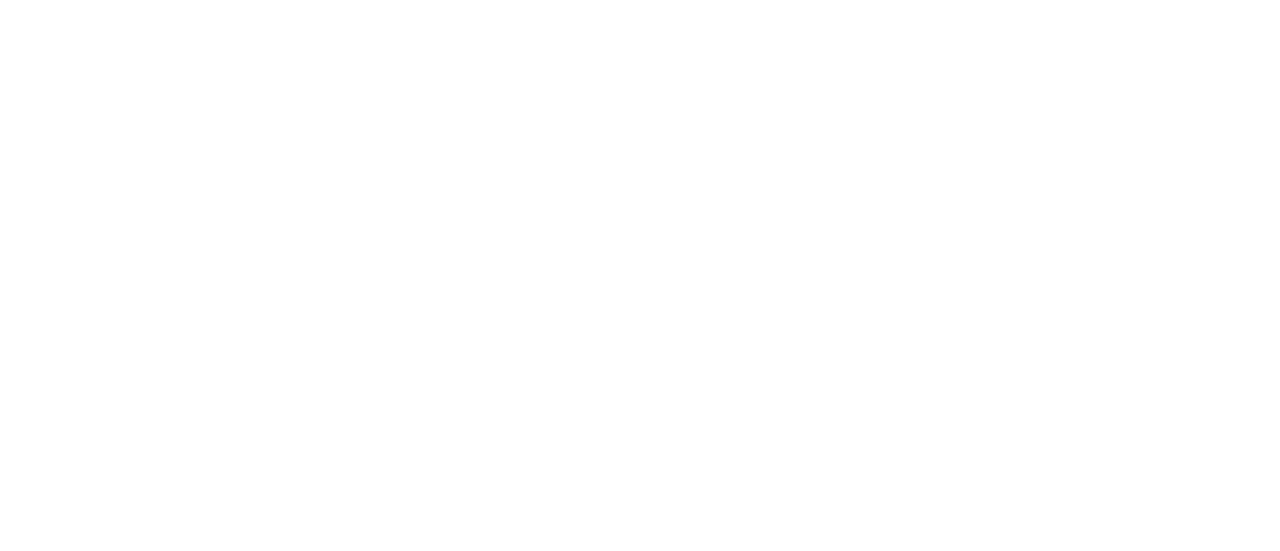 scroll, scrollTop: 0, scrollLeft: 0, axis: both 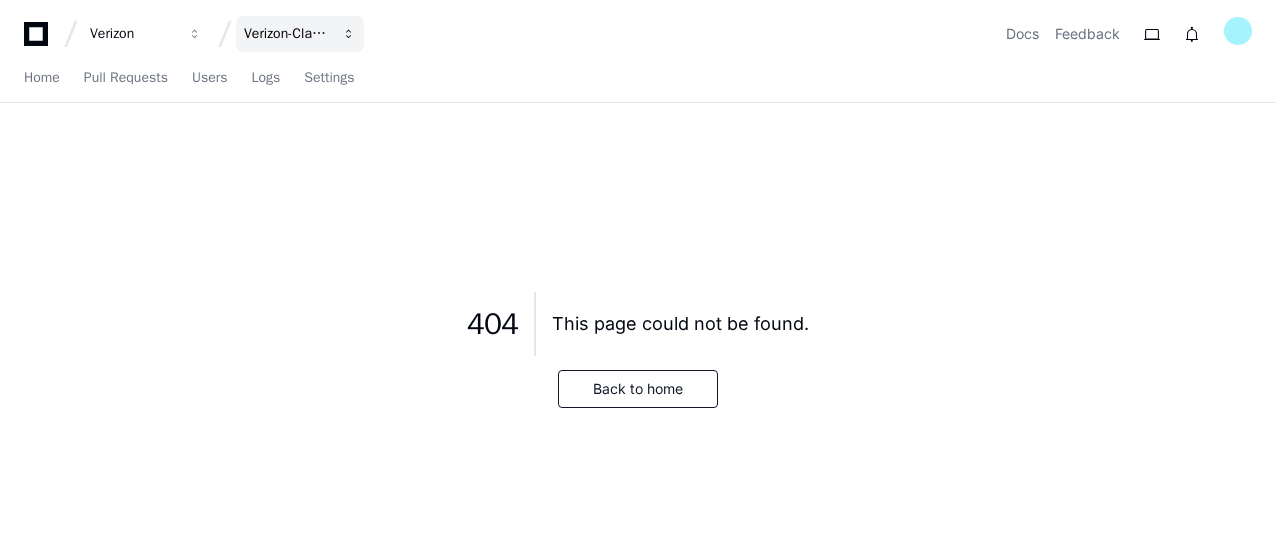 click on "Verizon-Clarify-Service-Qualifications" at bounding box center [133, 34] 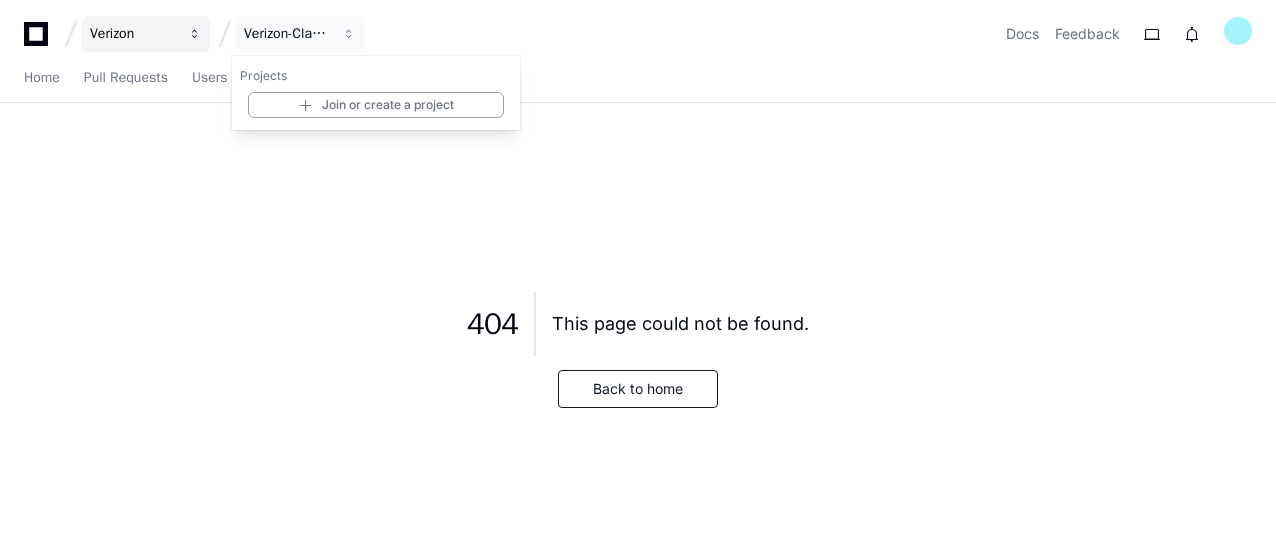 click on "Verizon" at bounding box center (133, 34) 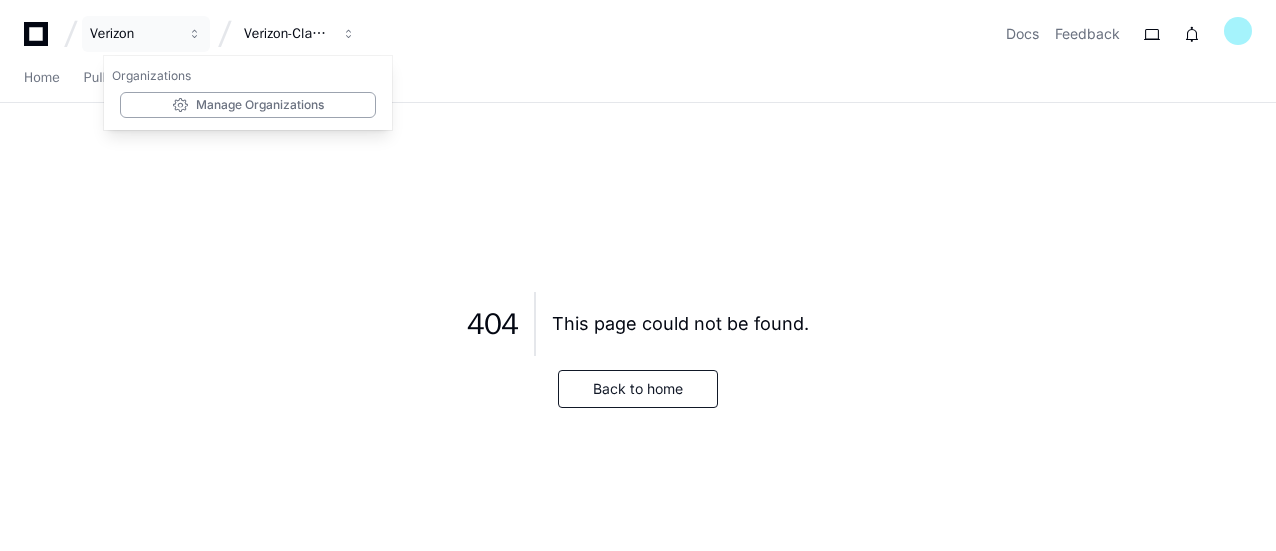click on "404  This page could not be found.   Back to home" at bounding box center (638, 343) 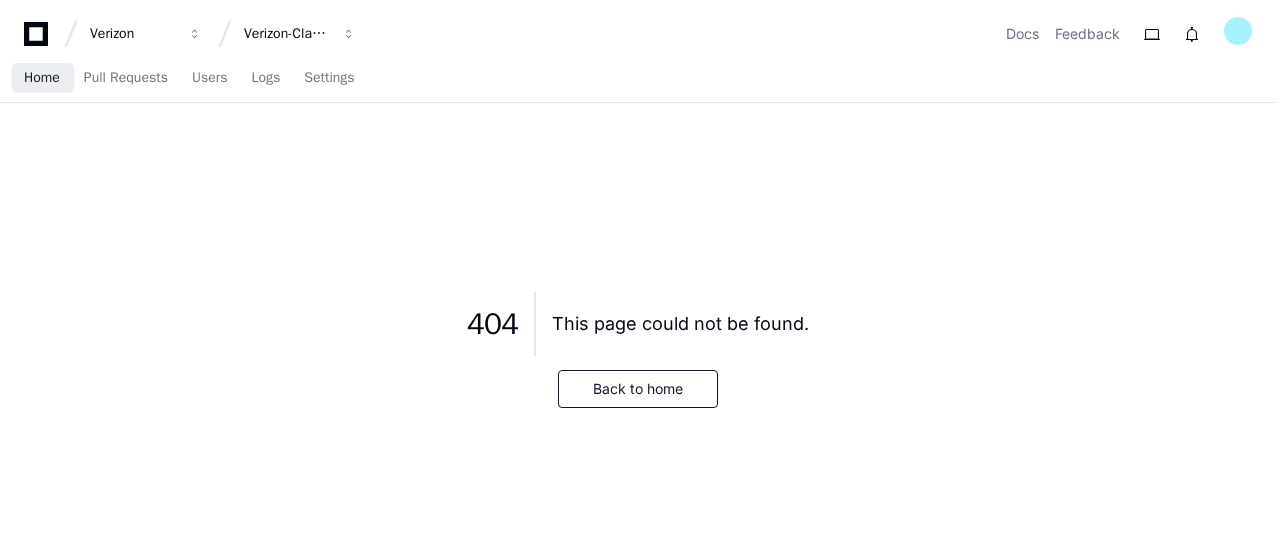 click on "Home" at bounding box center (42, 78) 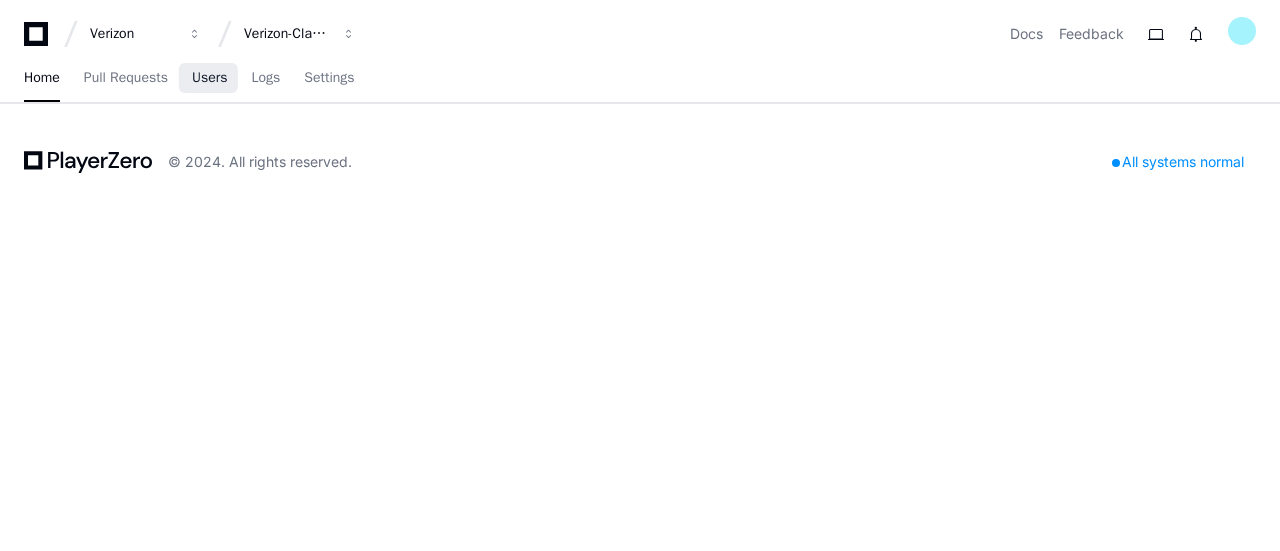 click on "Users" at bounding box center [210, 78] 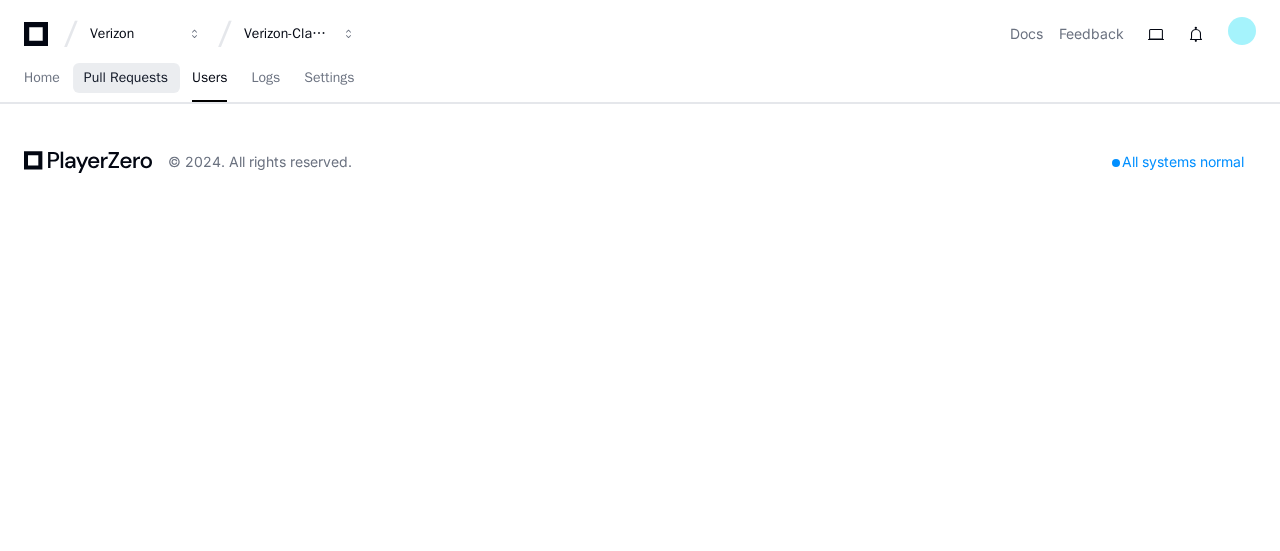 click on "Pull Requests" at bounding box center [126, 78] 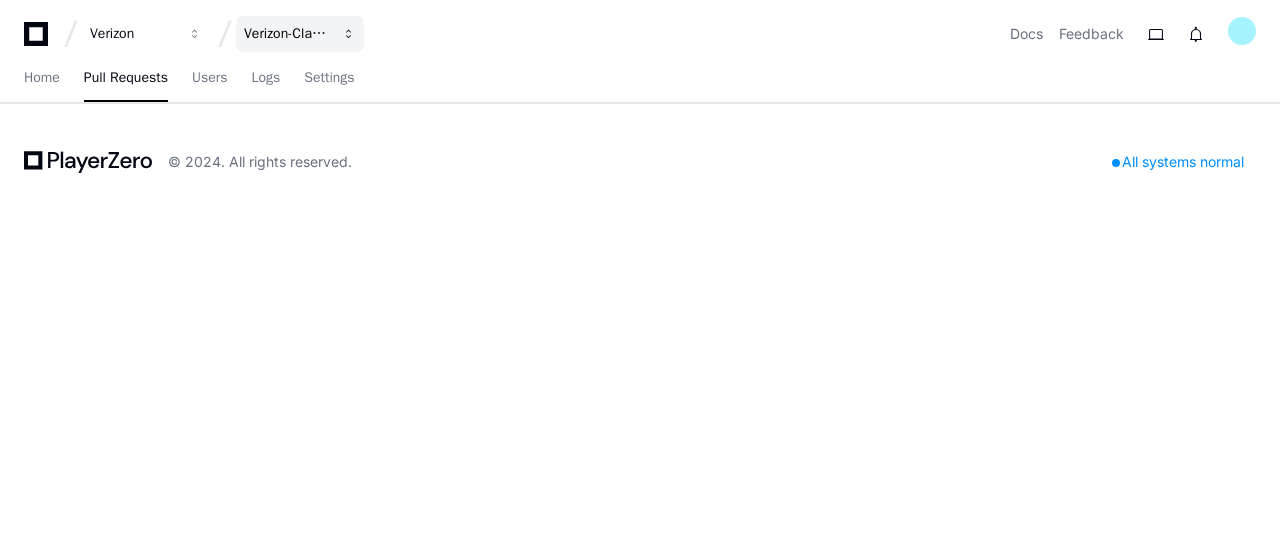 click at bounding box center (195, 34) 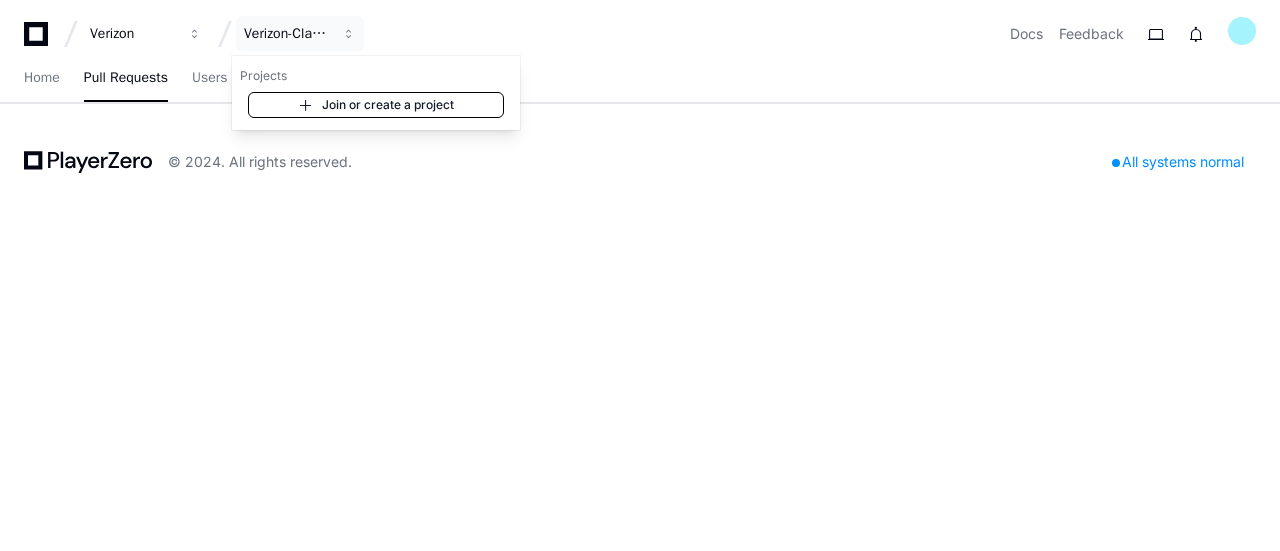 click on "Join or create a project" at bounding box center [376, 105] 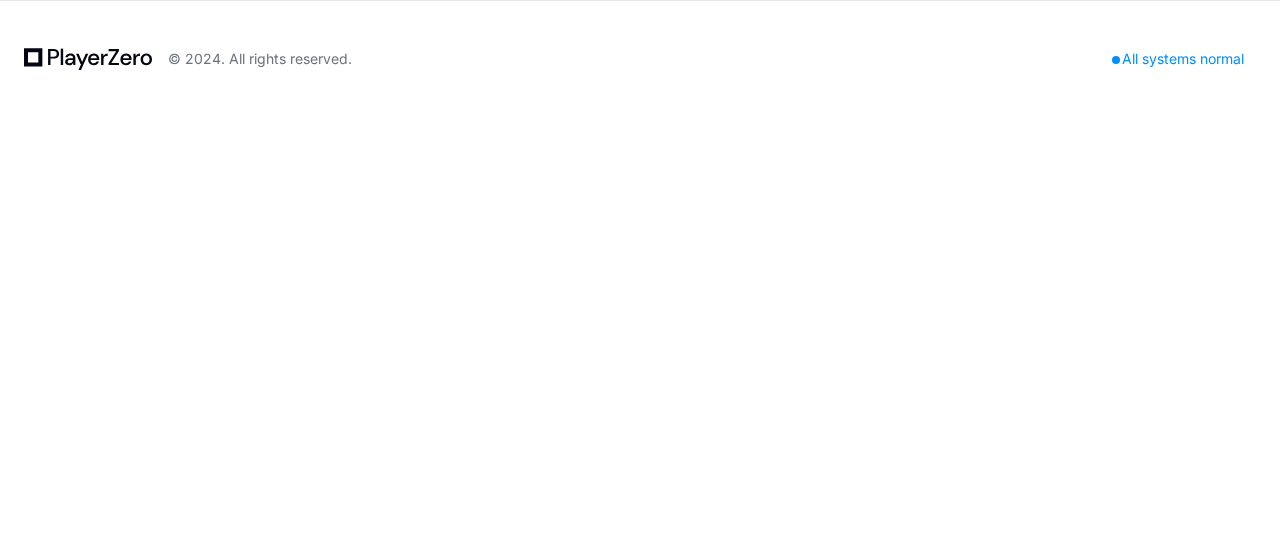 click 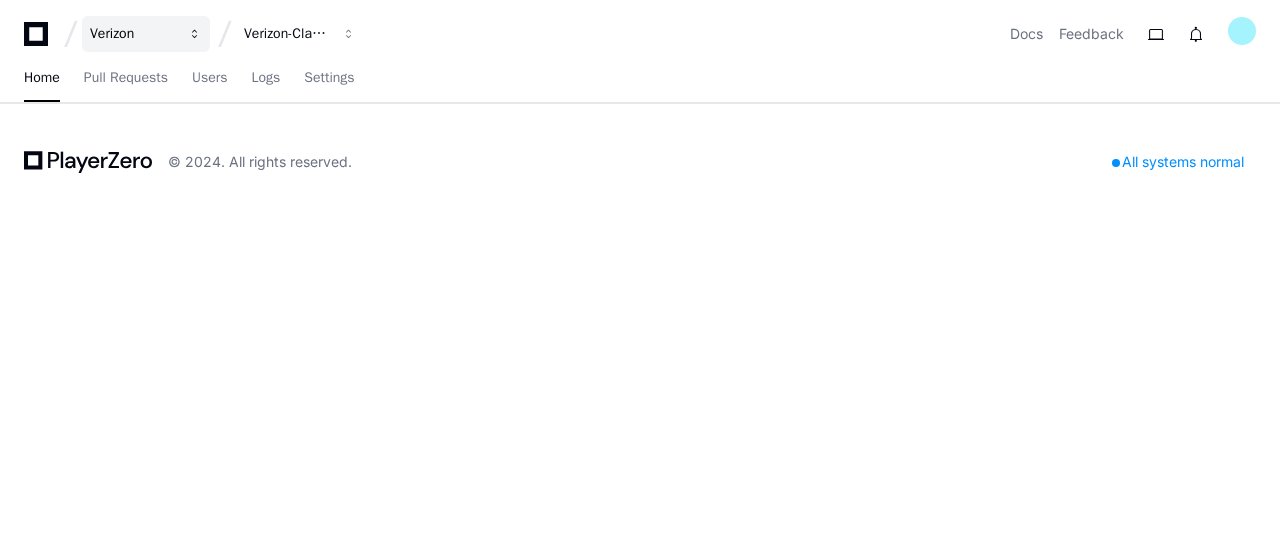 click at bounding box center (195, 34) 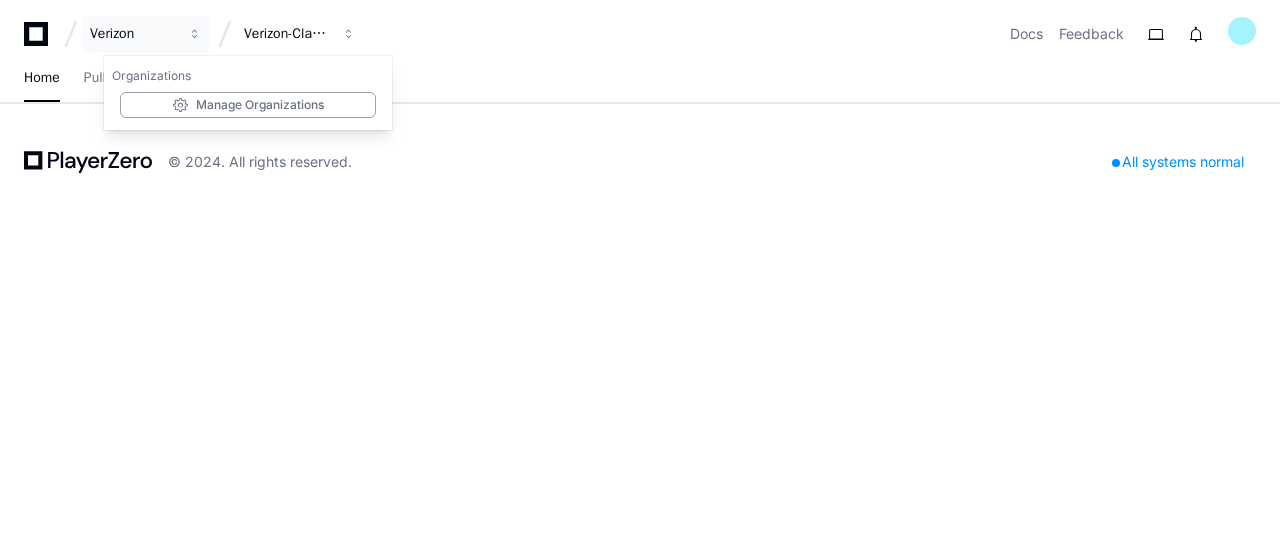 click on "Verizon Organizations  Manage Organizations  Verizon-Clarify-Service-Qualifications  Docs  Feedback Home Pull Requests Users Logs Settings
© 2024. All rights reserved.   All systems normal" at bounding box center [640, 275] 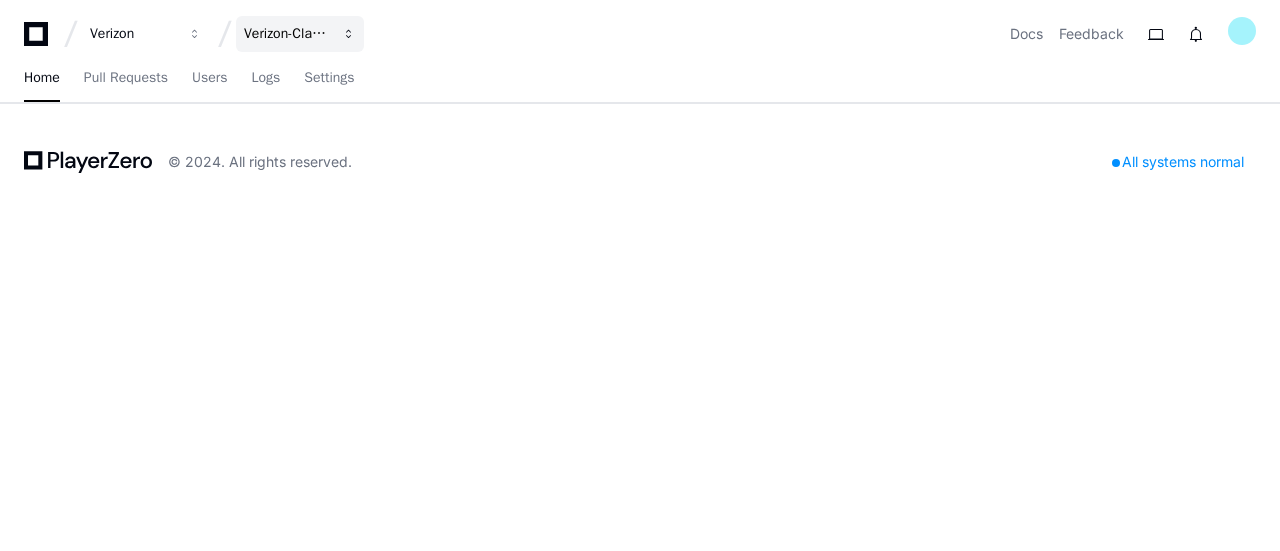 click at bounding box center [195, 34] 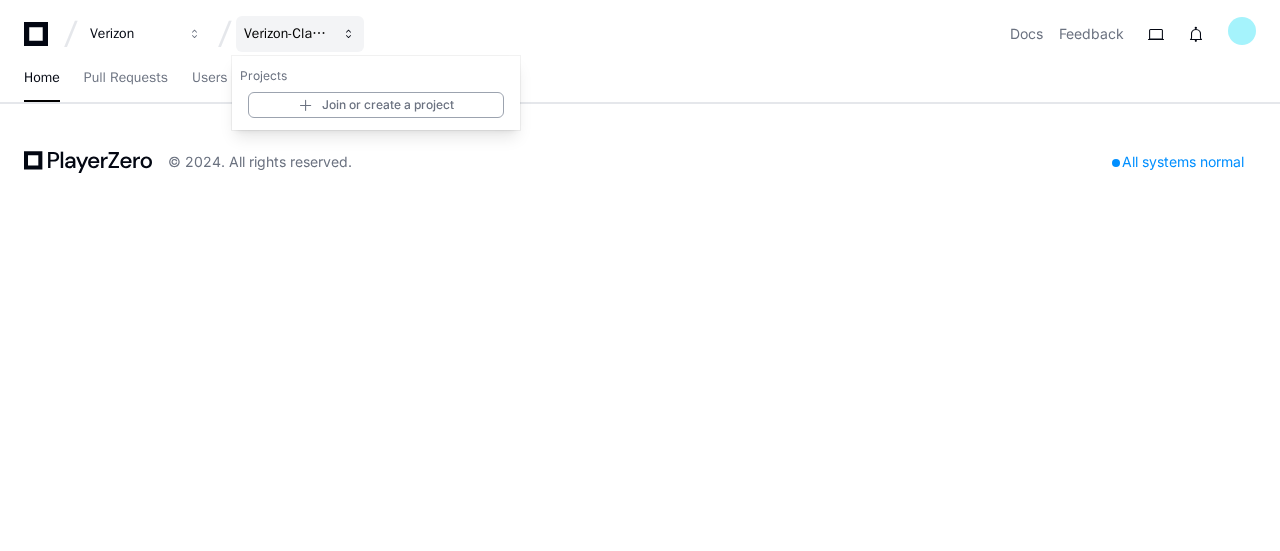 click on "Verizon-Clarify-Service-Qualifications" at bounding box center (287, 34) 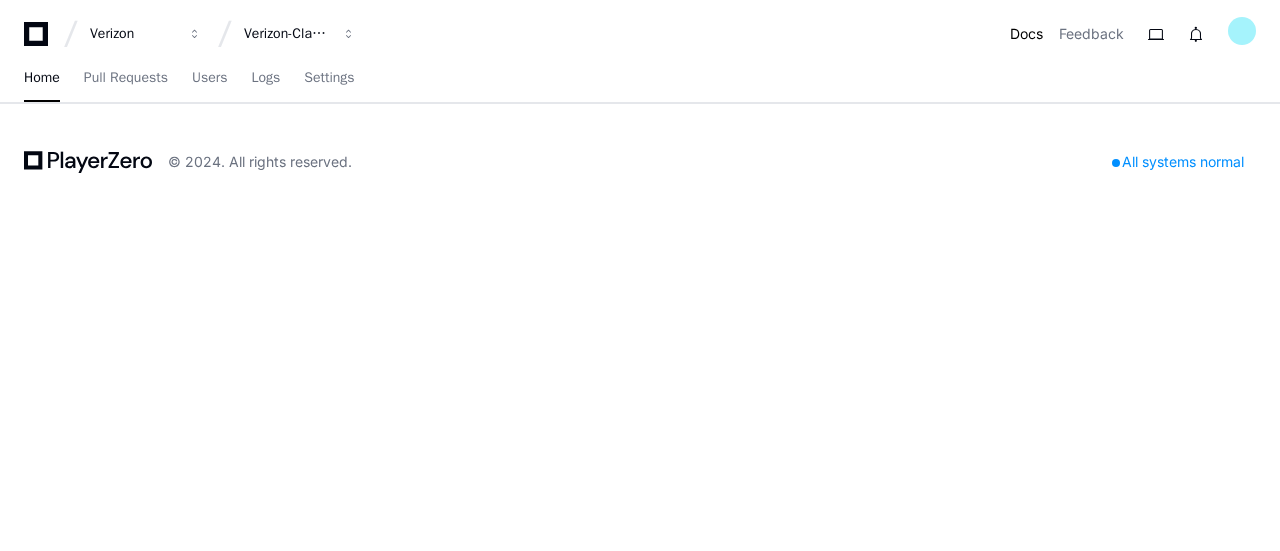 click on "Docs" at bounding box center [1026, 34] 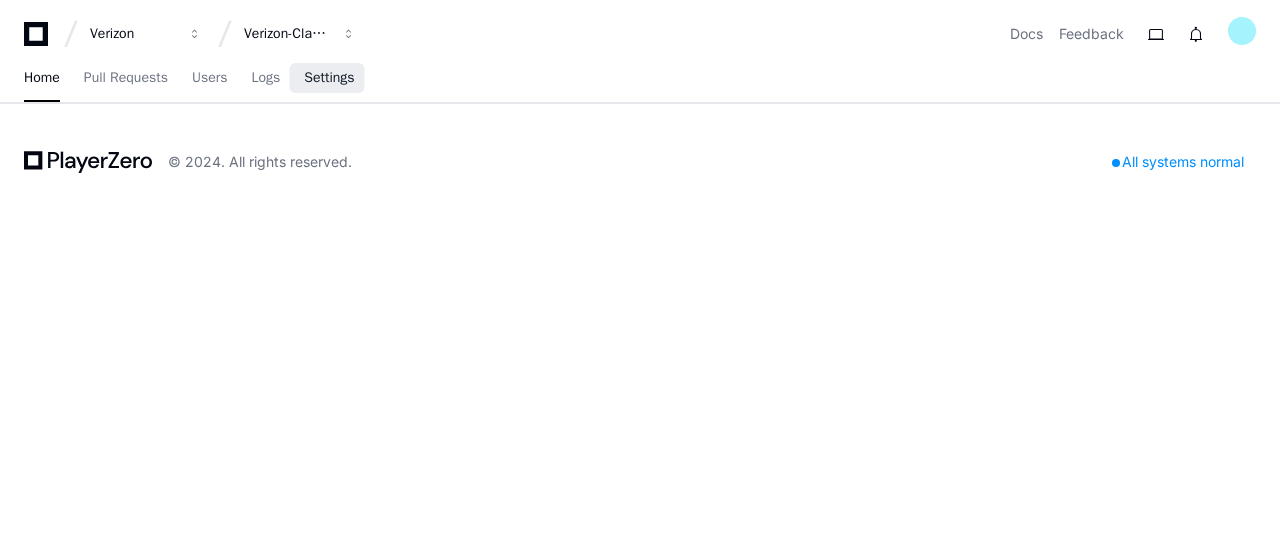 click on "Settings" at bounding box center [329, 78] 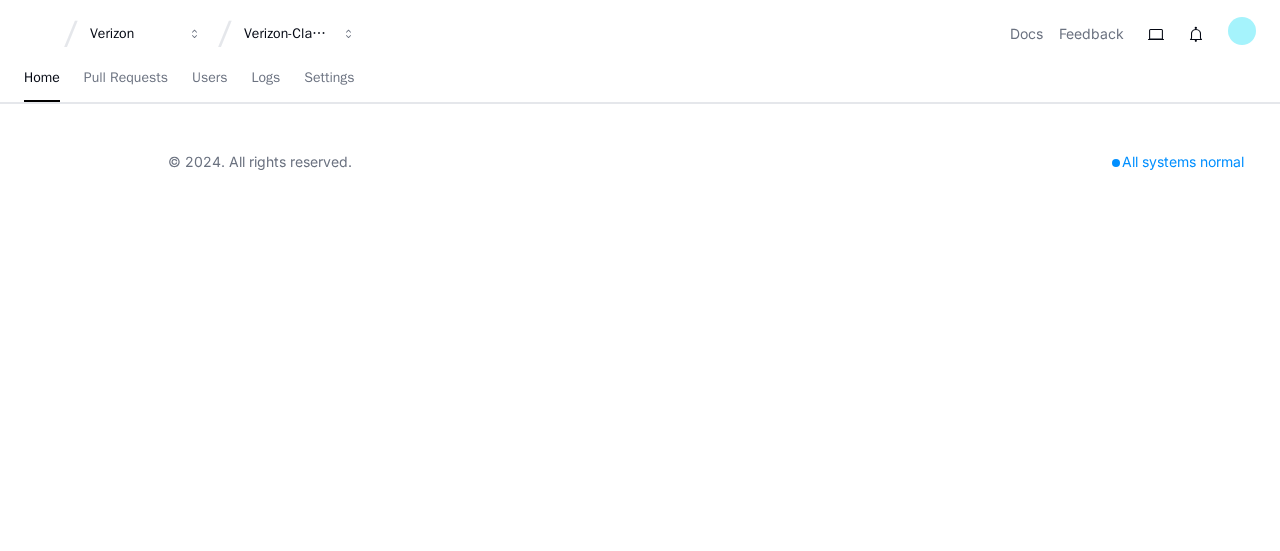 scroll, scrollTop: 0, scrollLeft: 0, axis: both 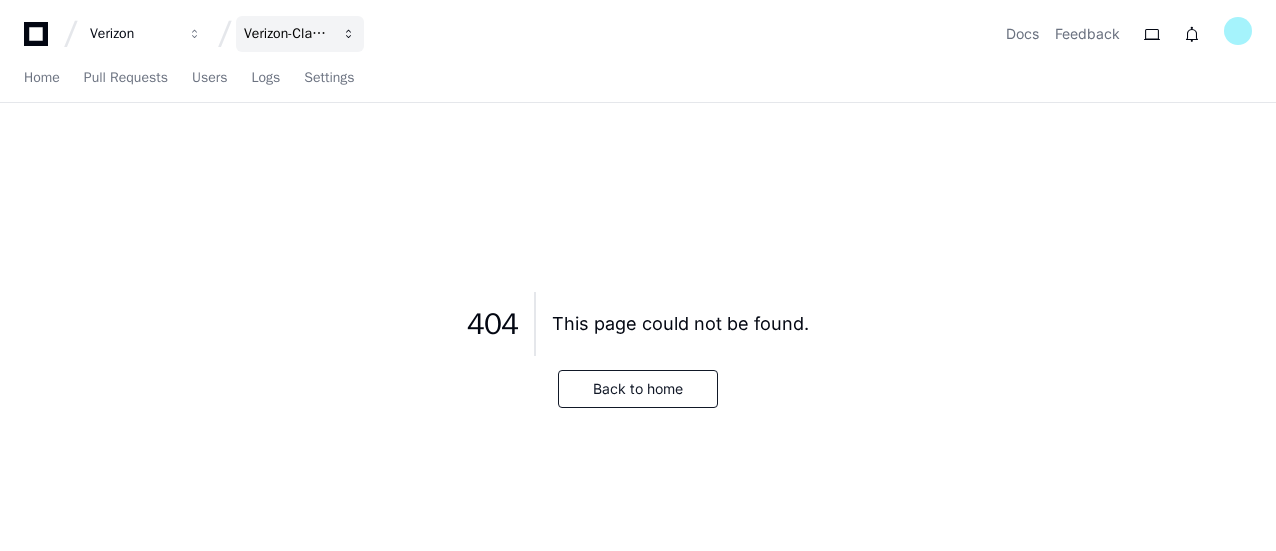 click on "Verizon-Clarify-Service-Qualifications" at bounding box center [133, 34] 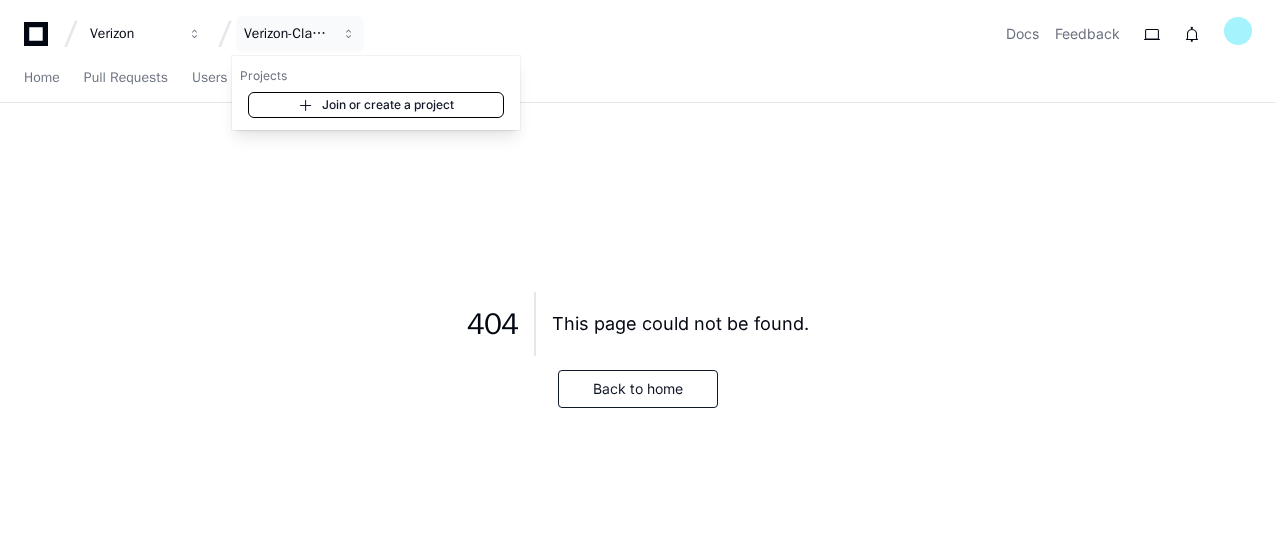 click on "Join or create a project" at bounding box center (376, 105) 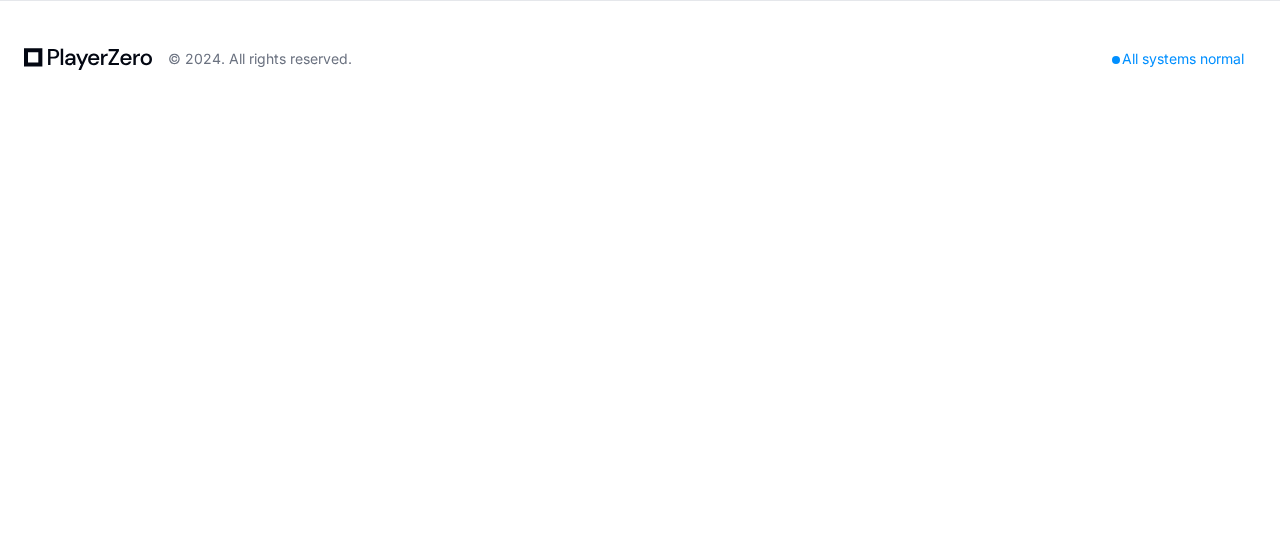 click 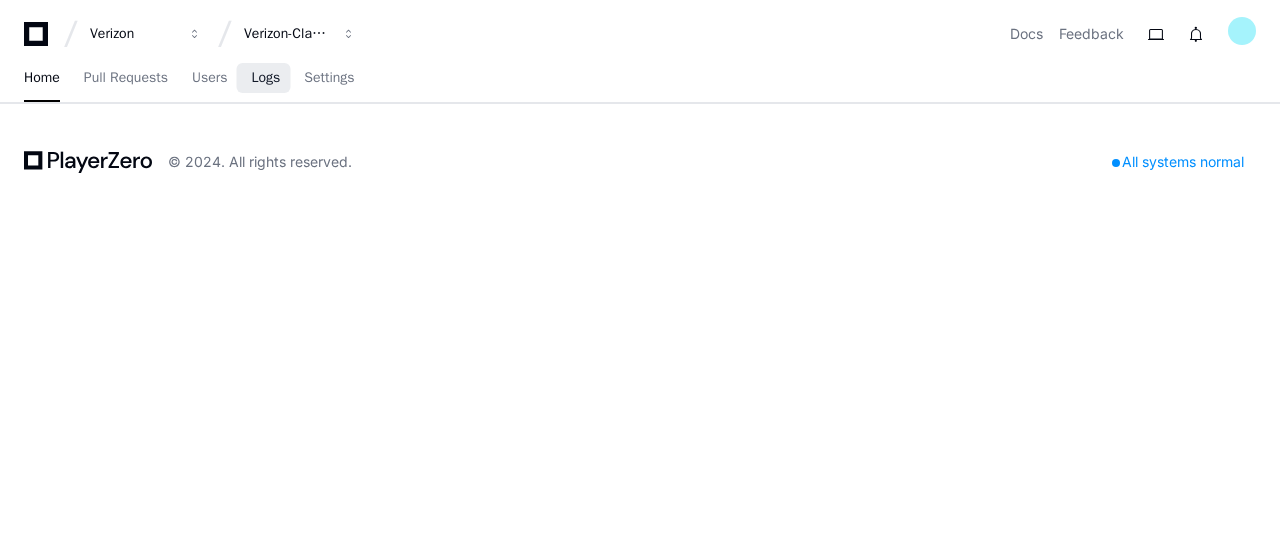 click on "Logs" at bounding box center [265, 78] 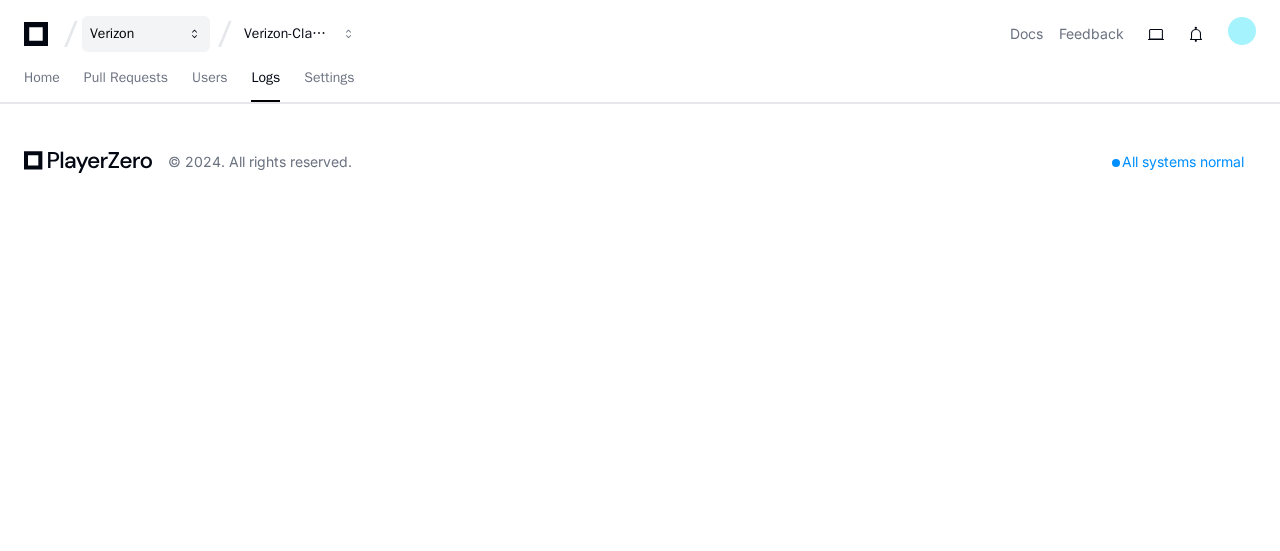 click on "Verizon" at bounding box center [133, 34] 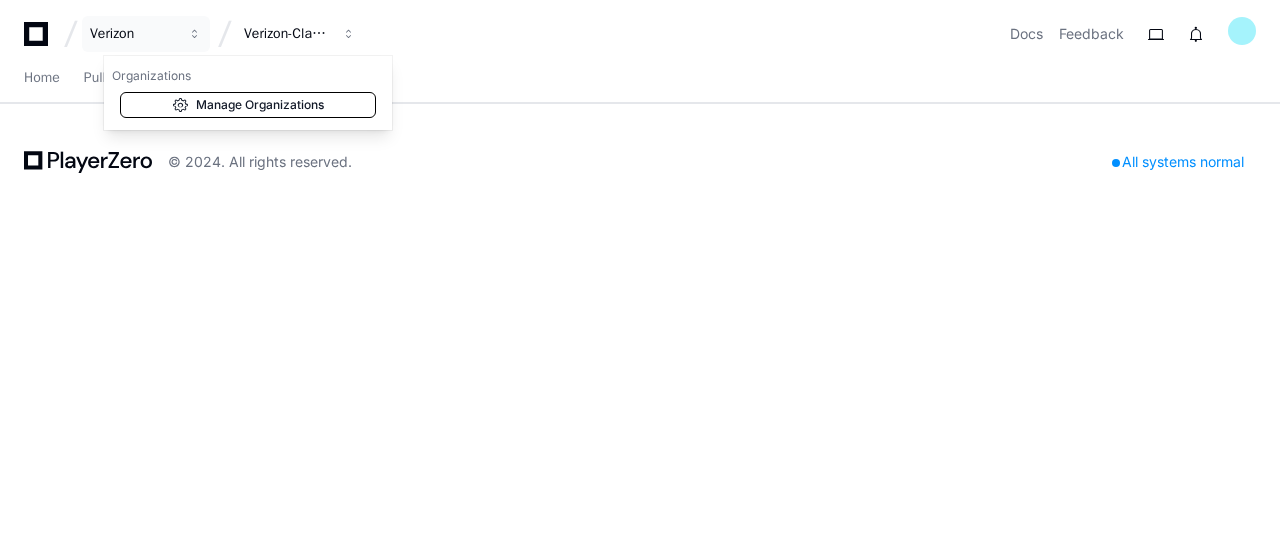 click on "Manage Organizations" at bounding box center [248, 105] 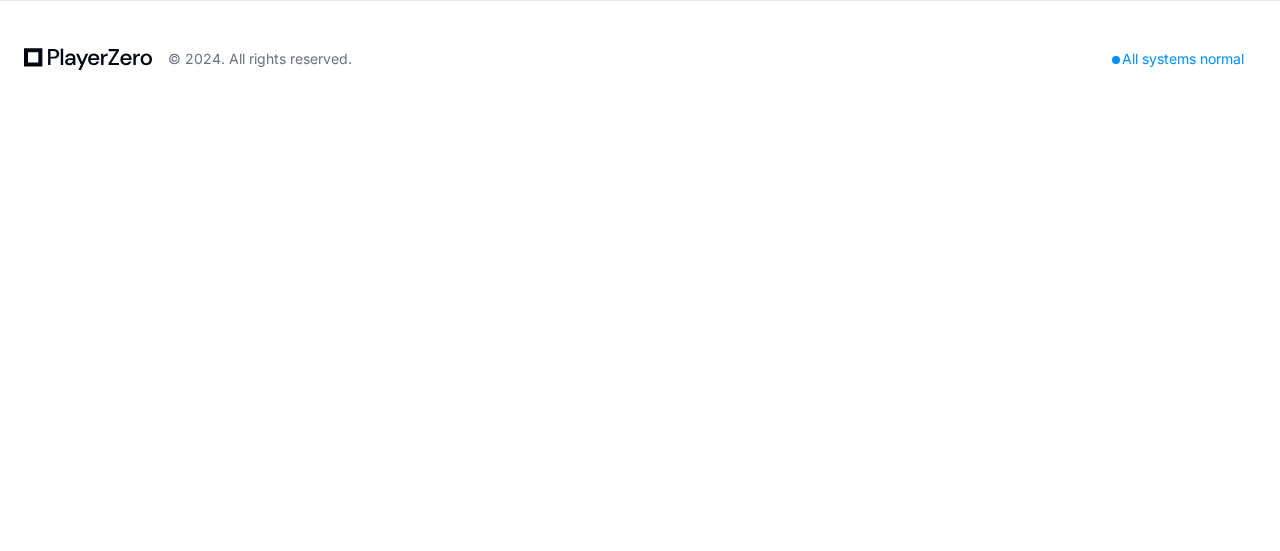 click 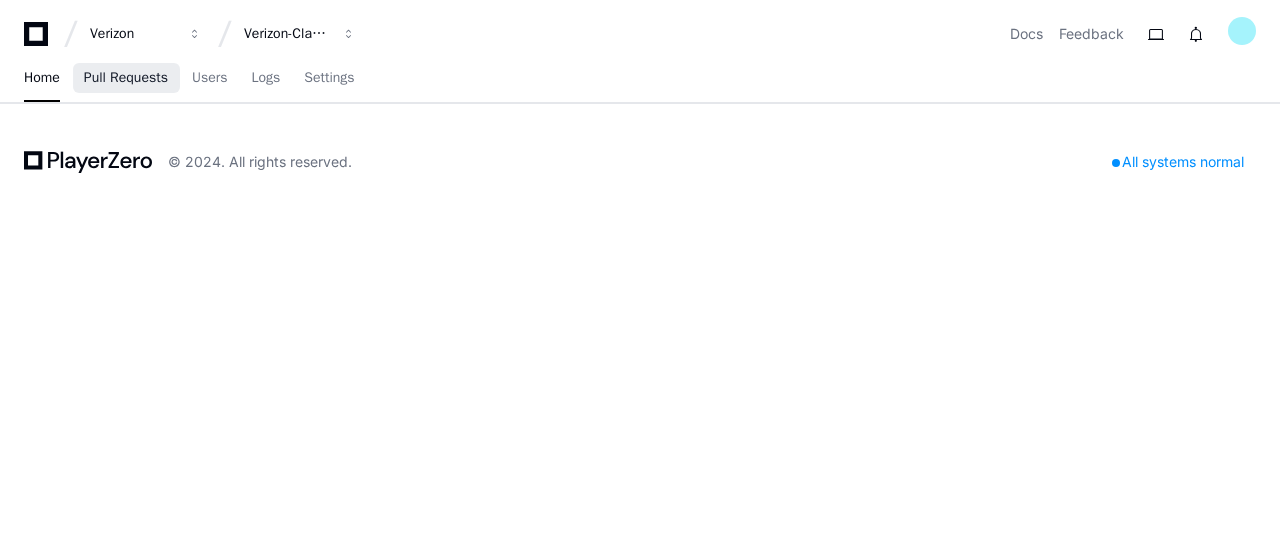click on "Pull Requests" at bounding box center (126, 78) 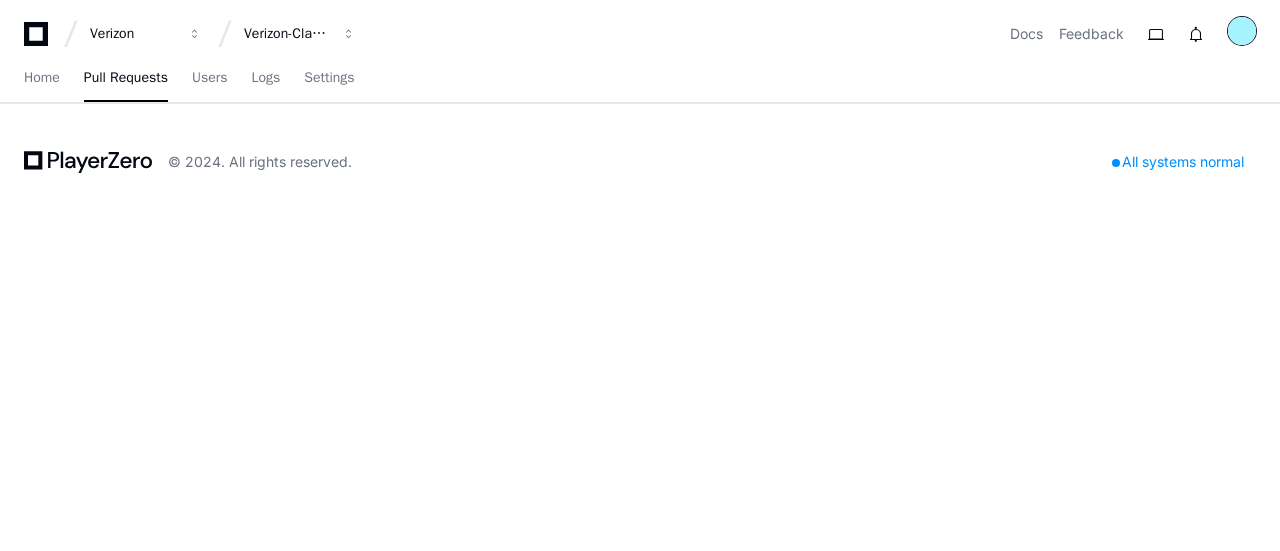 click at bounding box center (1242, 31) 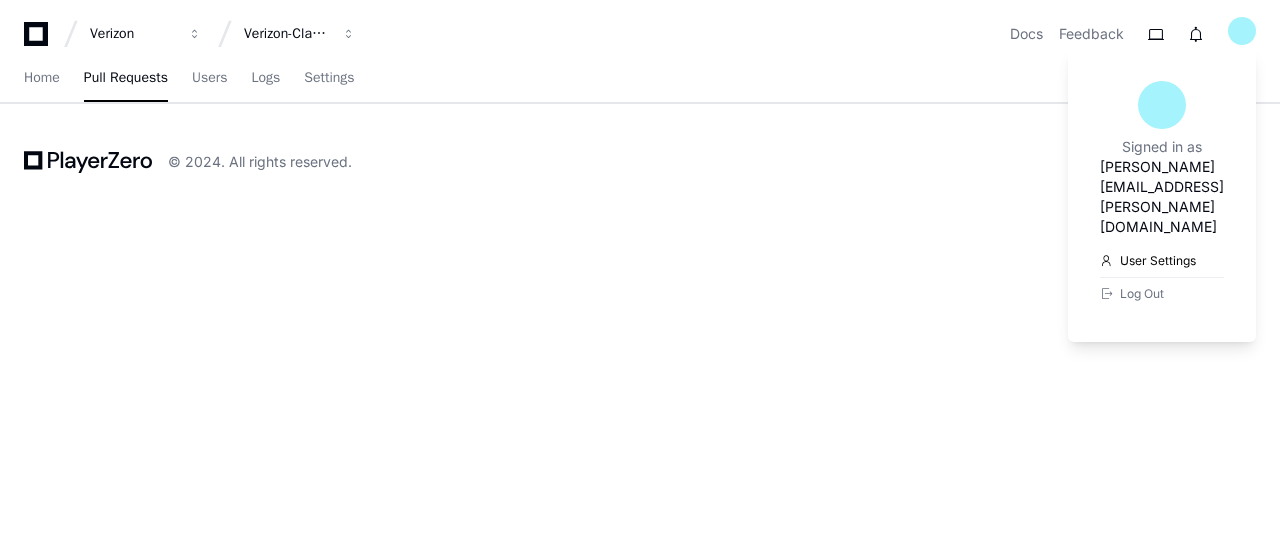 click on "User Settings" at bounding box center (1162, 261) 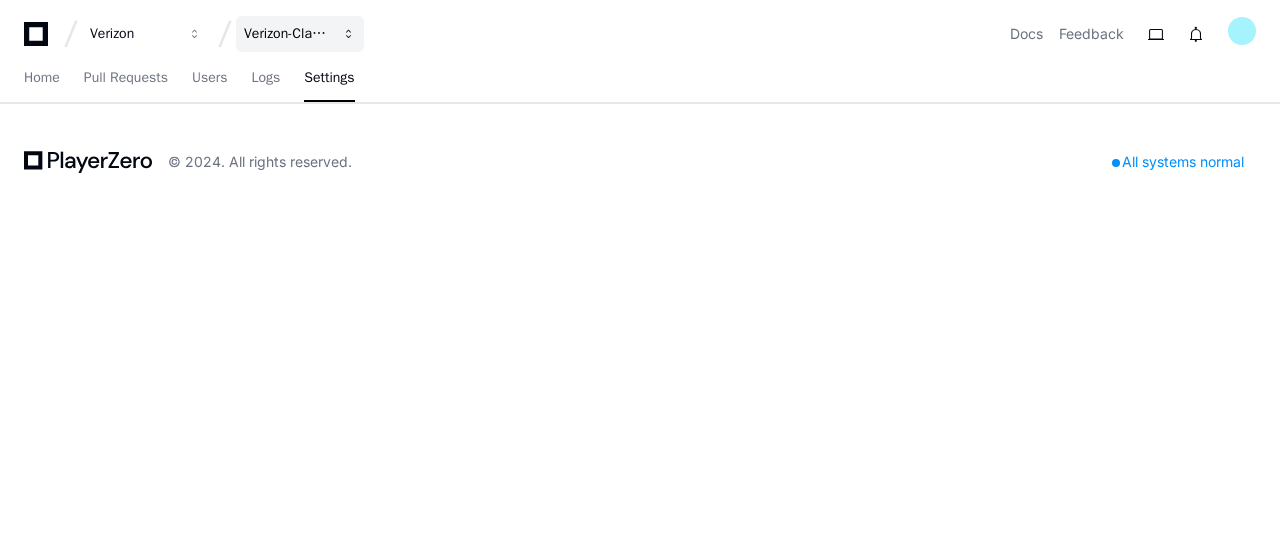 click on "Verizon-Clarify-Service-Qualifications" at bounding box center [133, 34] 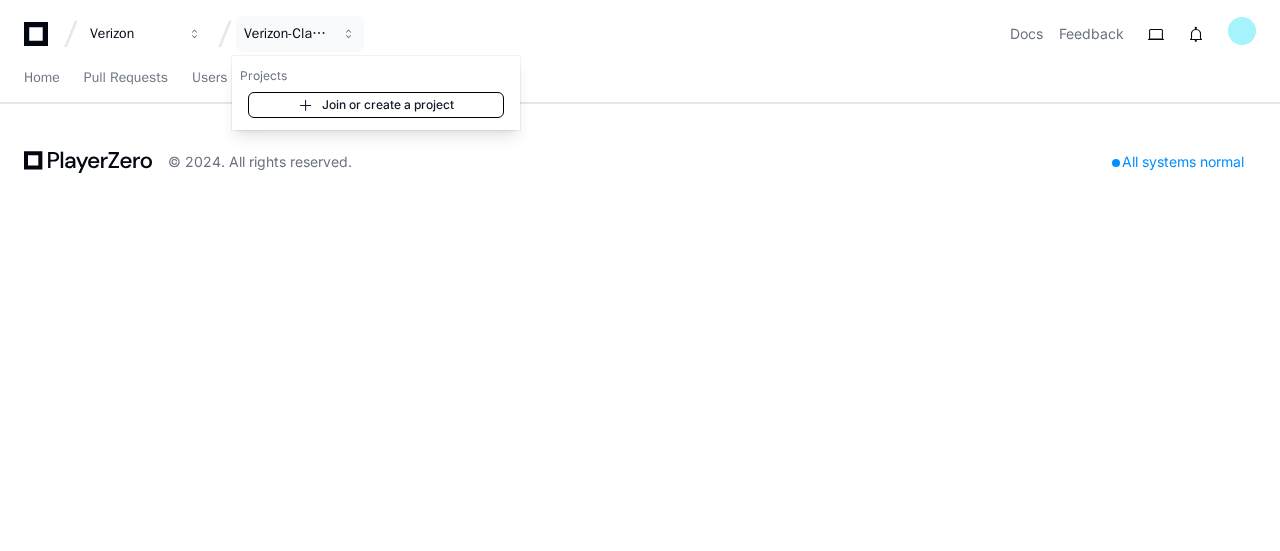 click on "Join or create a project" at bounding box center (376, 105) 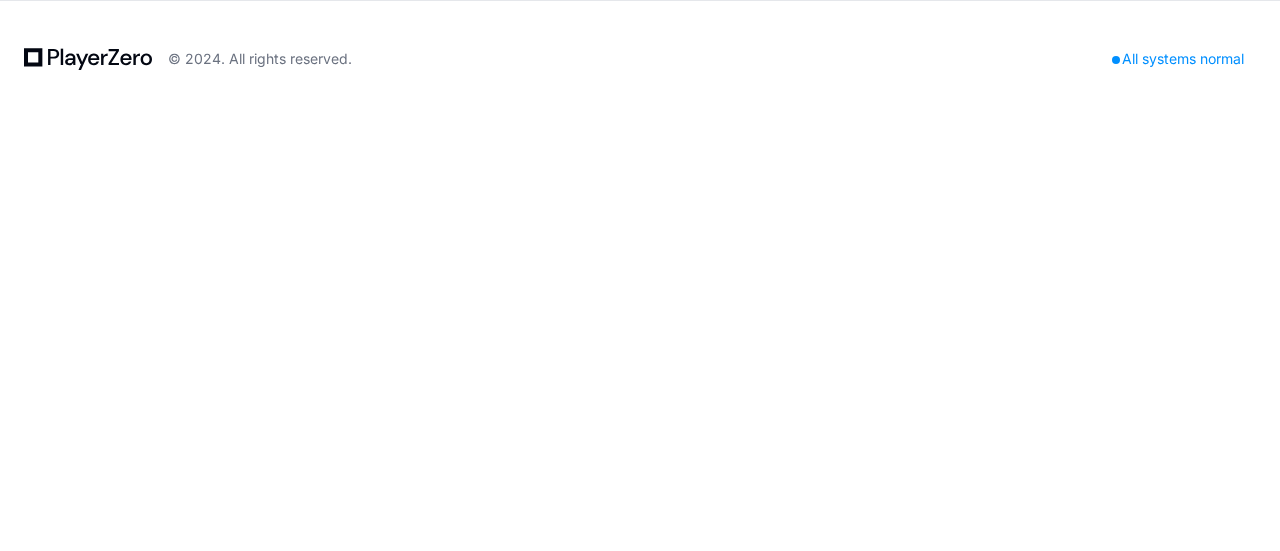 click 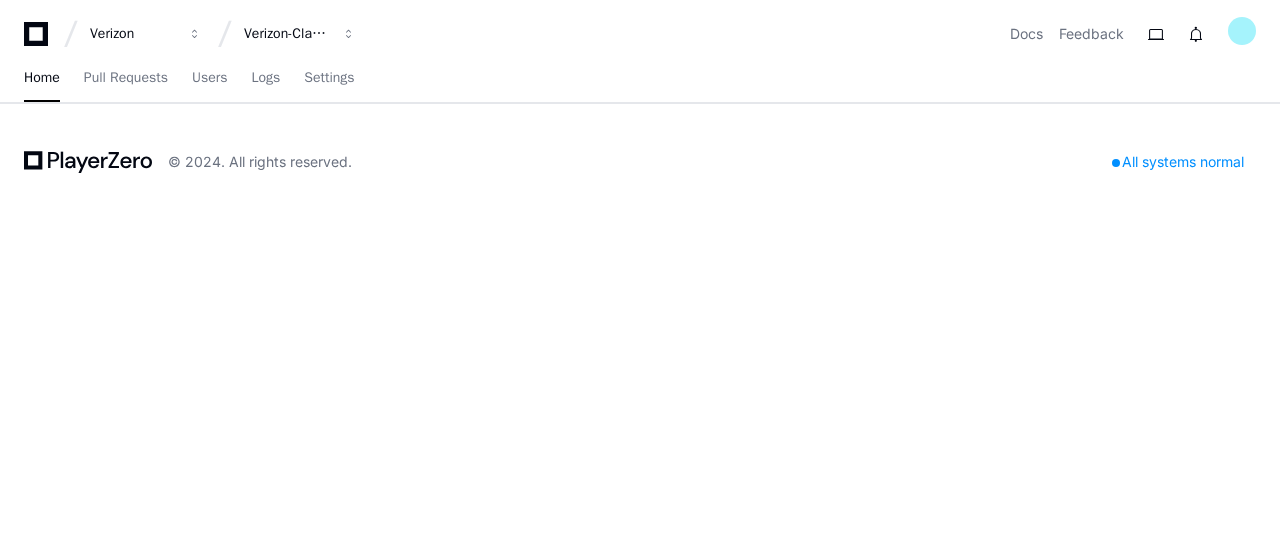 click on "© 2024. All rights reserved." 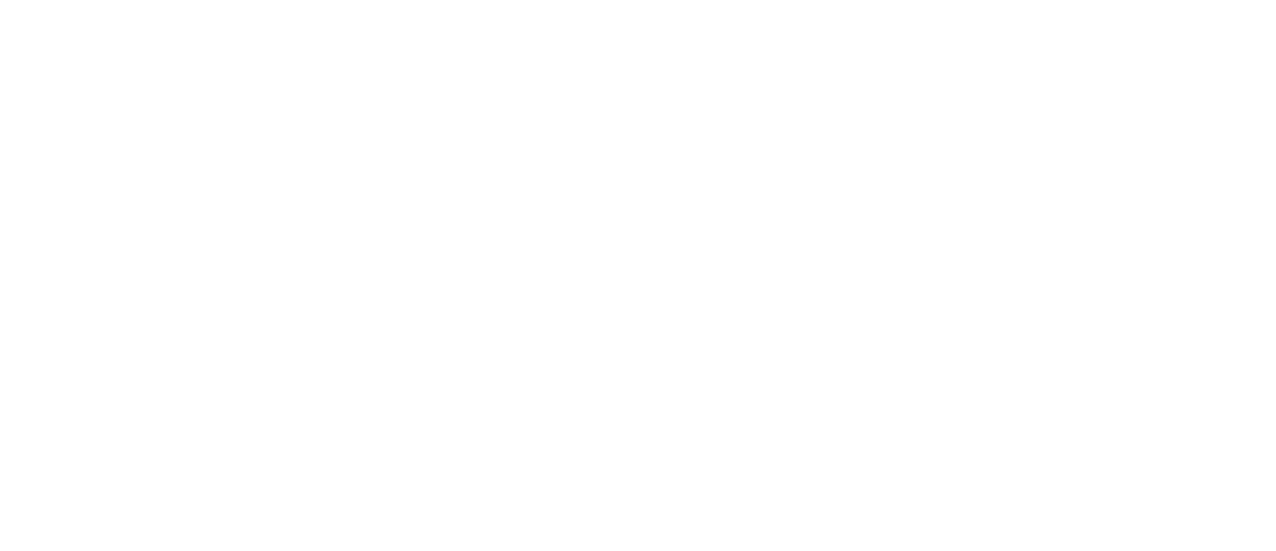 scroll, scrollTop: 0, scrollLeft: 0, axis: both 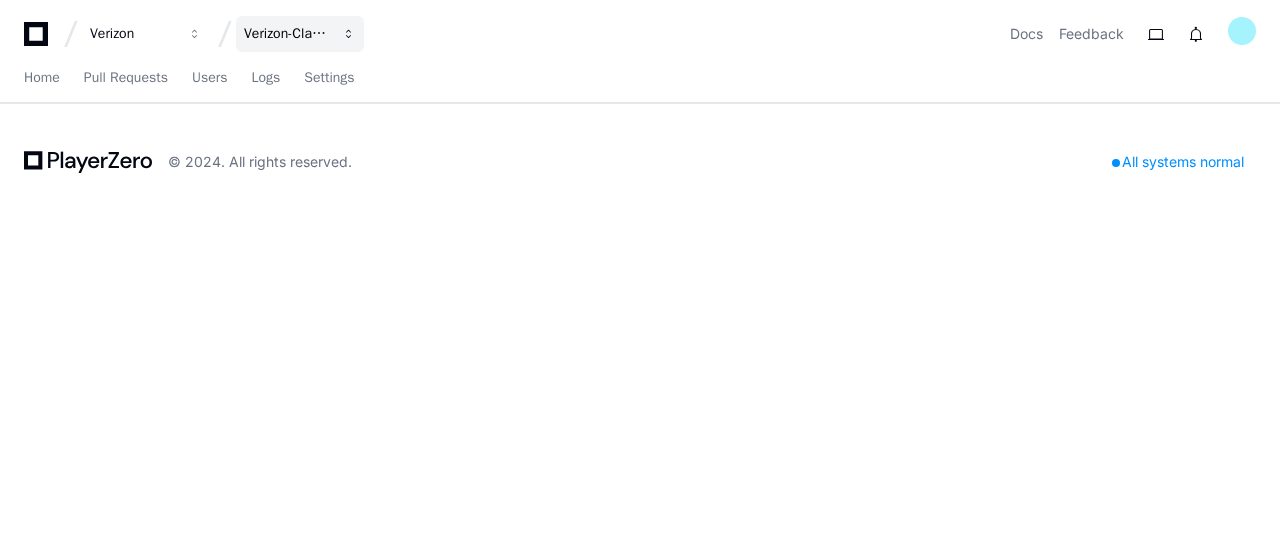 click on "Verizon-Clarify-Service-Qualifications" at bounding box center (133, 34) 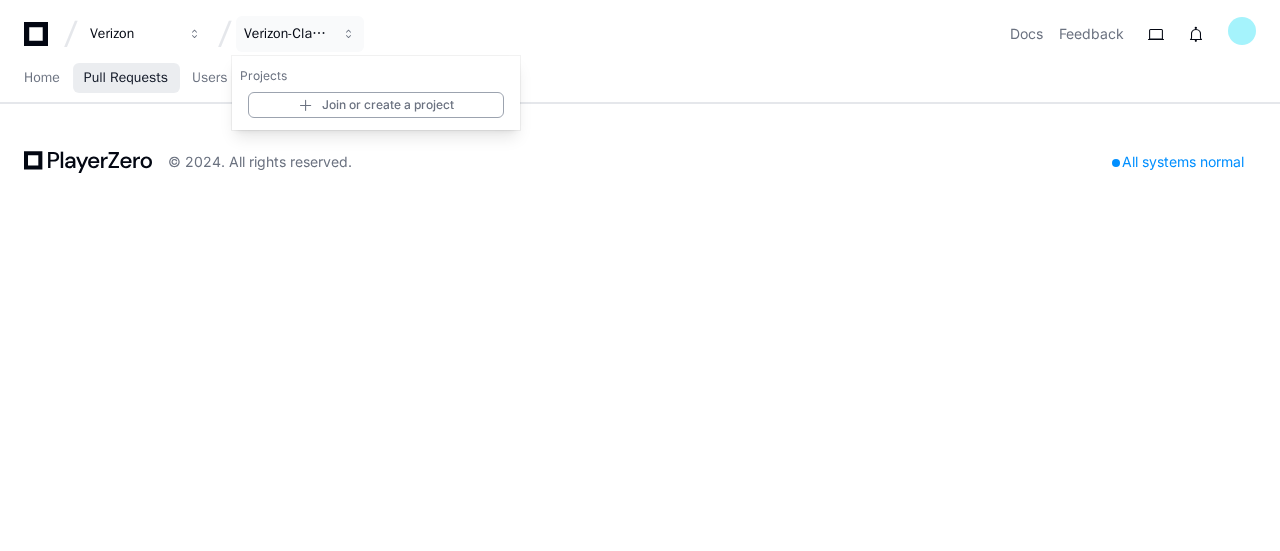 click on "Pull Requests" at bounding box center [126, 78] 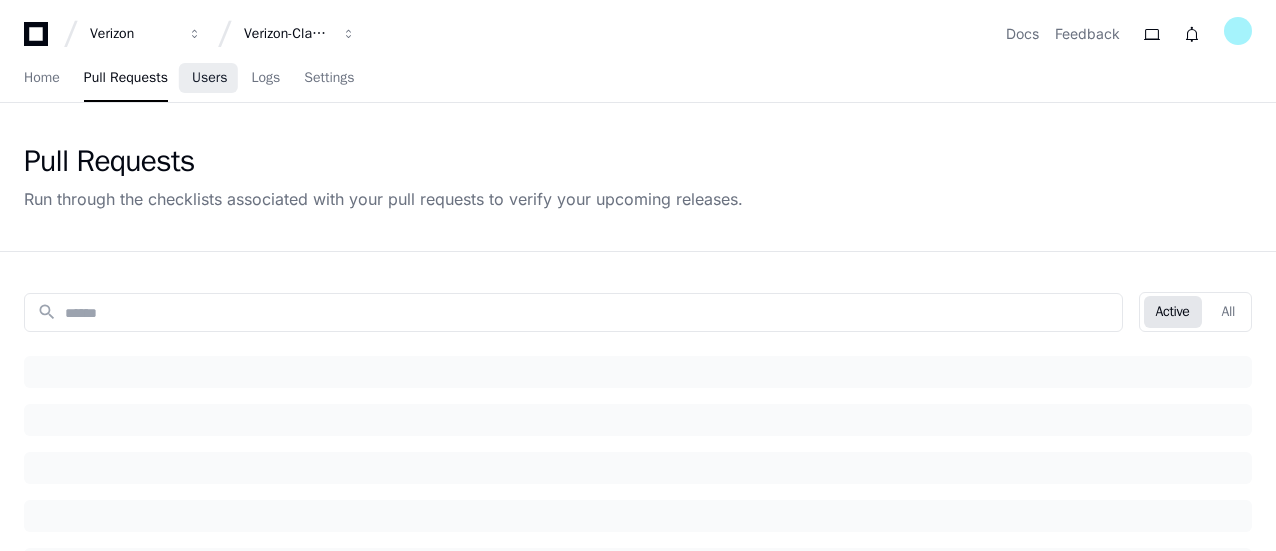 click on "Users" at bounding box center [210, 78] 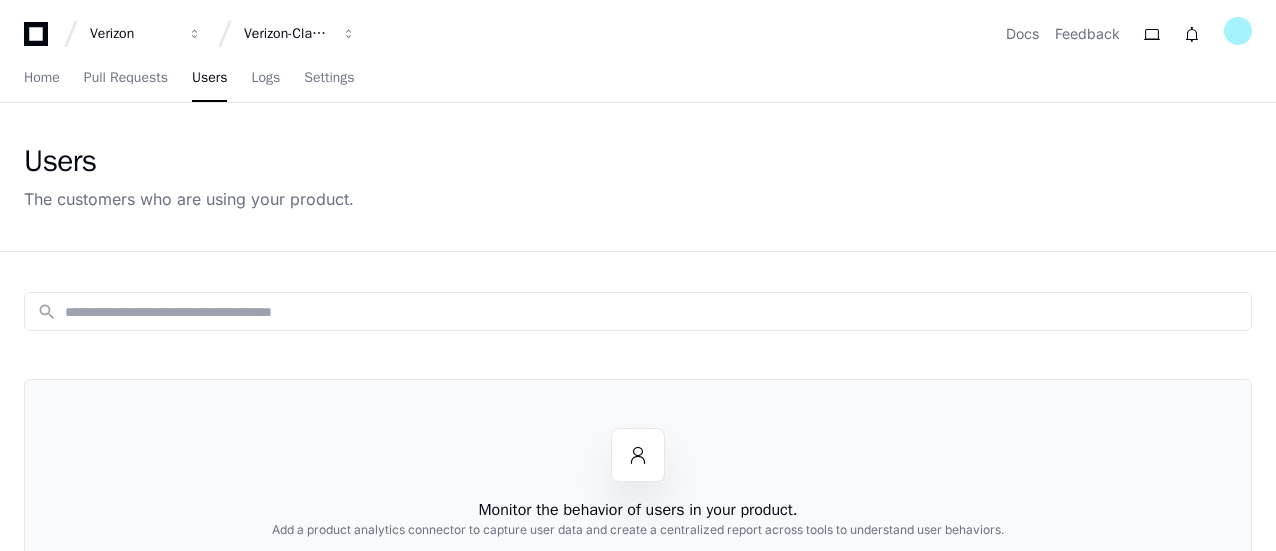 scroll, scrollTop: 100, scrollLeft: 0, axis: vertical 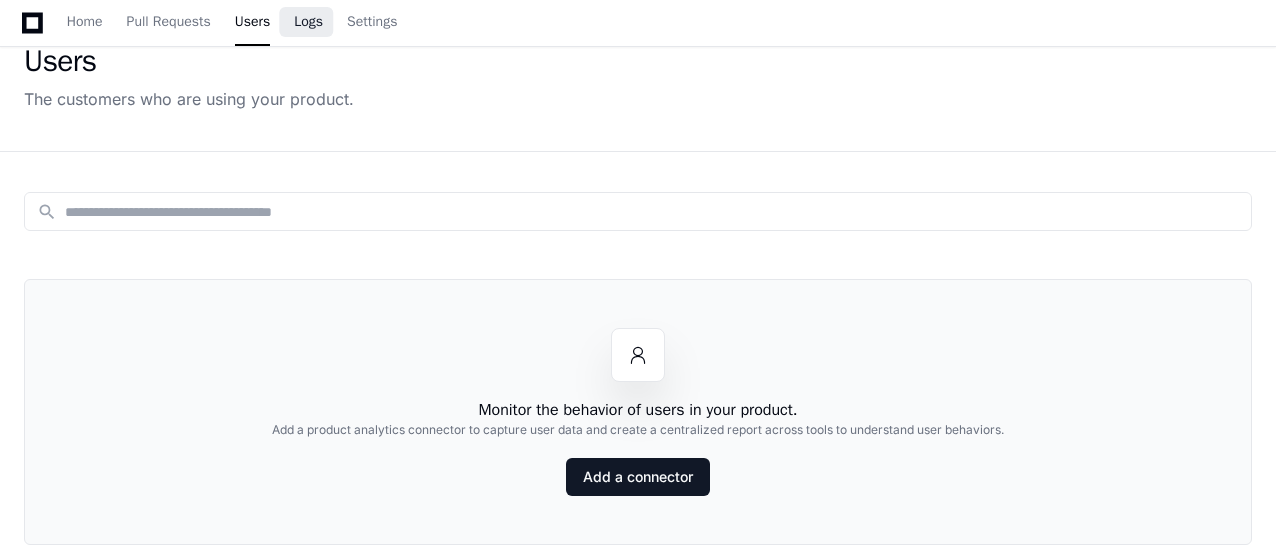 click on "Logs" at bounding box center (308, 22) 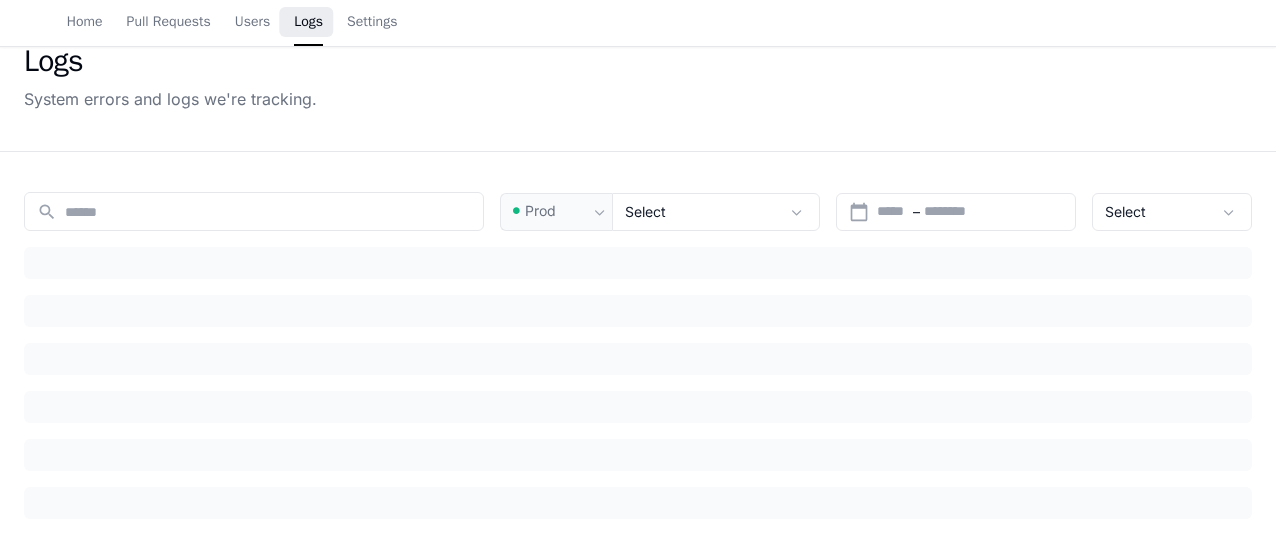 scroll, scrollTop: 0, scrollLeft: 0, axis: both 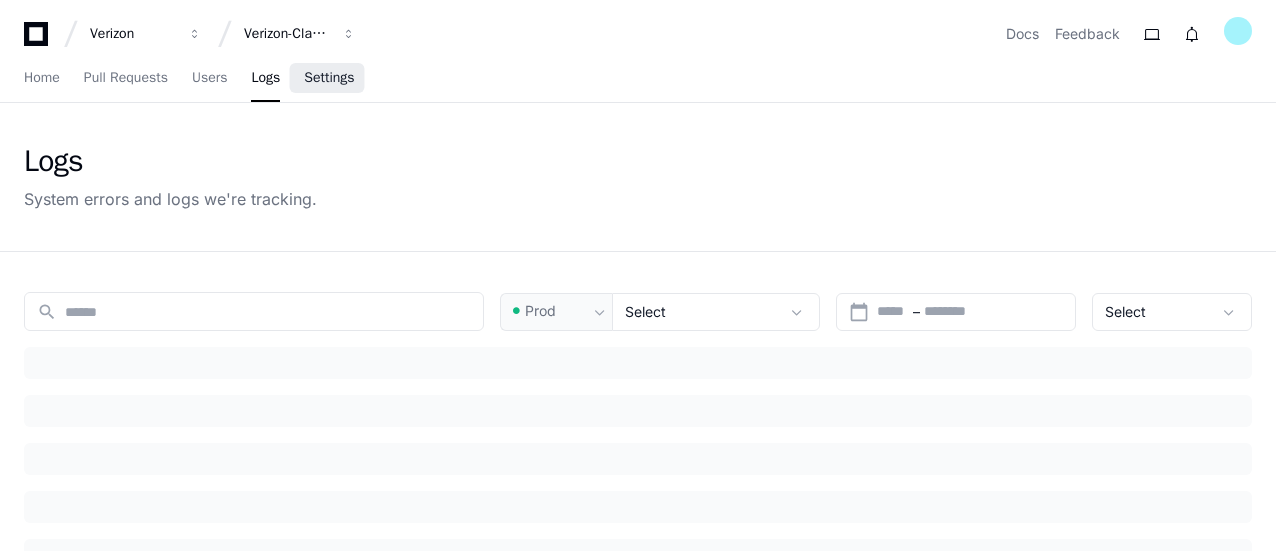 click on "Settings" at bounding box center [329, 78] 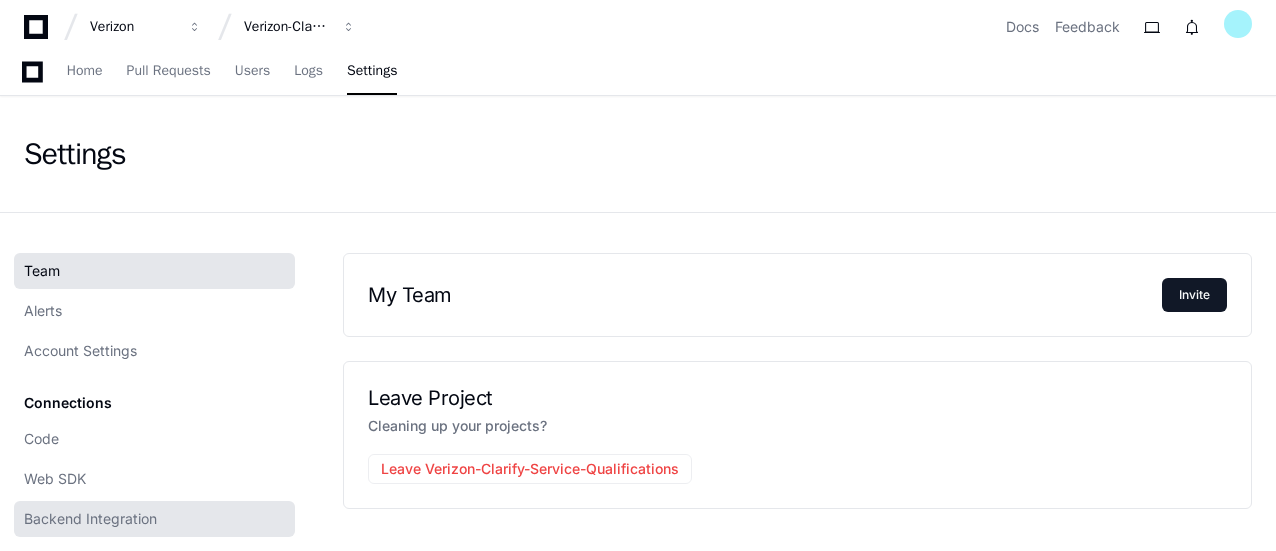 scroll, scrollTop: 0, scrollLeft: 0, axis: both 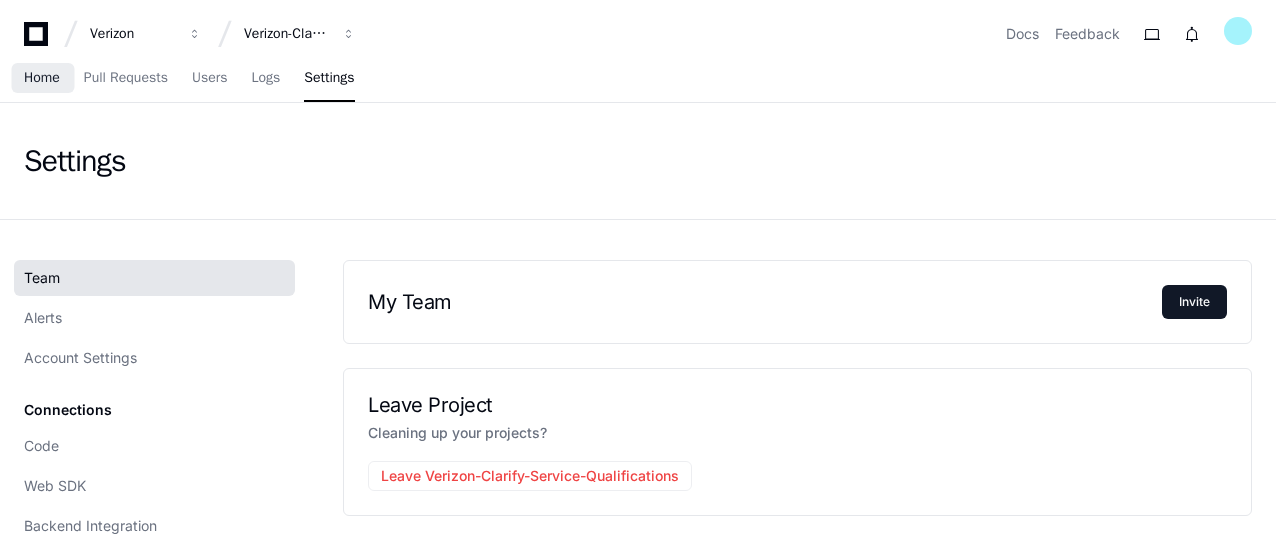 click on "Home" at bounding box center [42, 78] 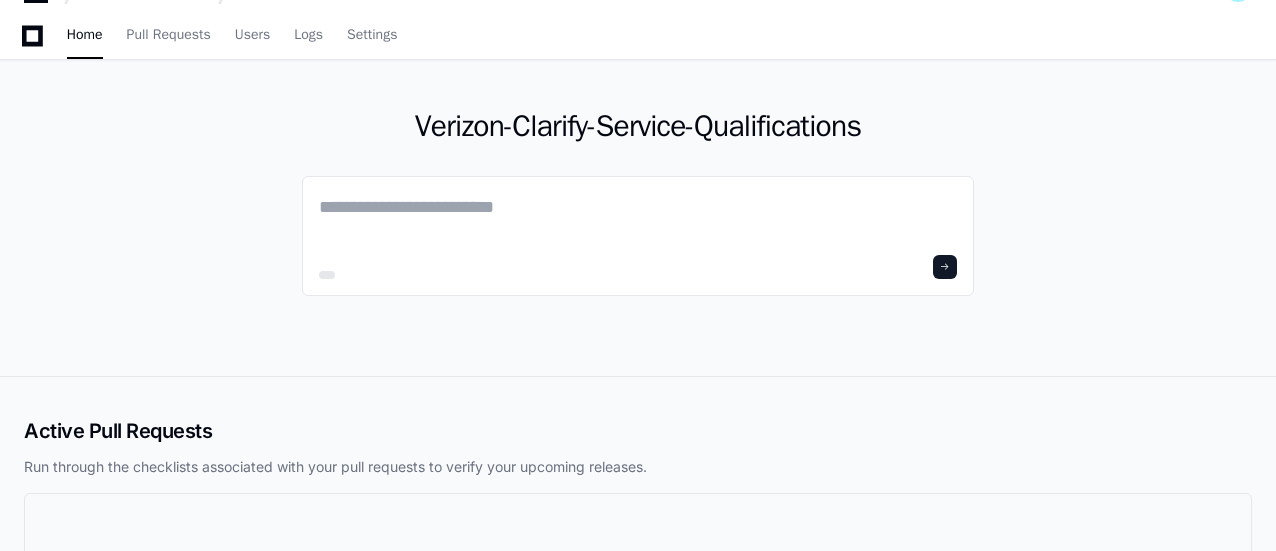 scroll, scrollTop: 0, scrollLeft: 0, axis: both 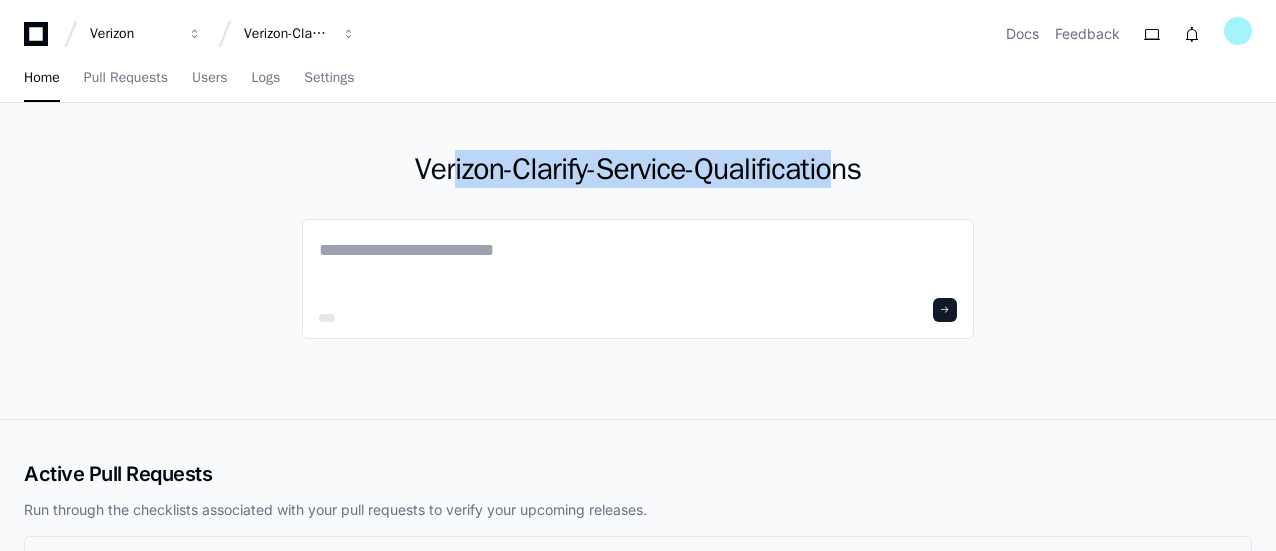 drag, startPoint x: 448, startPoint y: 171, endPoint x: 838, endPoint y: 171, distance: 390 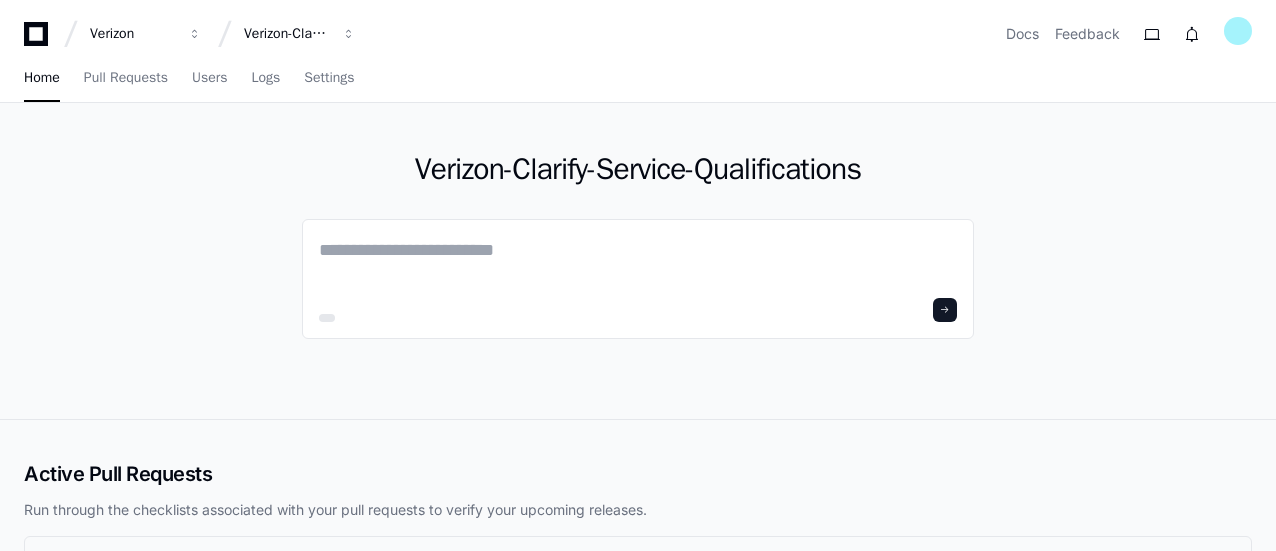 click on "Verizon-Clarify-Service-Qualifications" 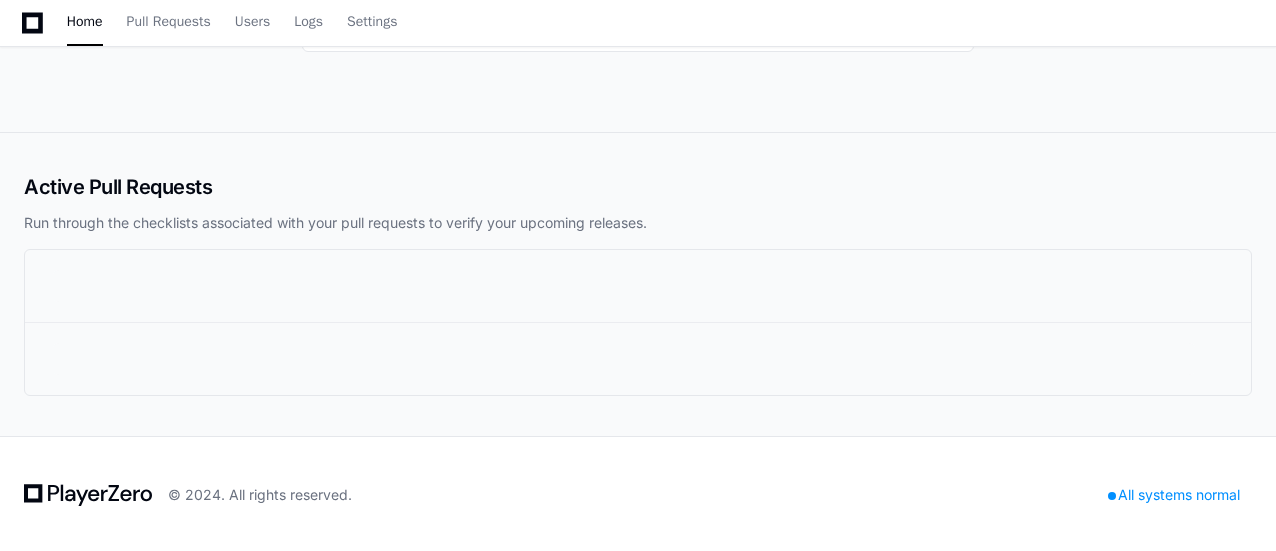 scroll, scrollTop: 0, scrollLeft: 0, axis: both 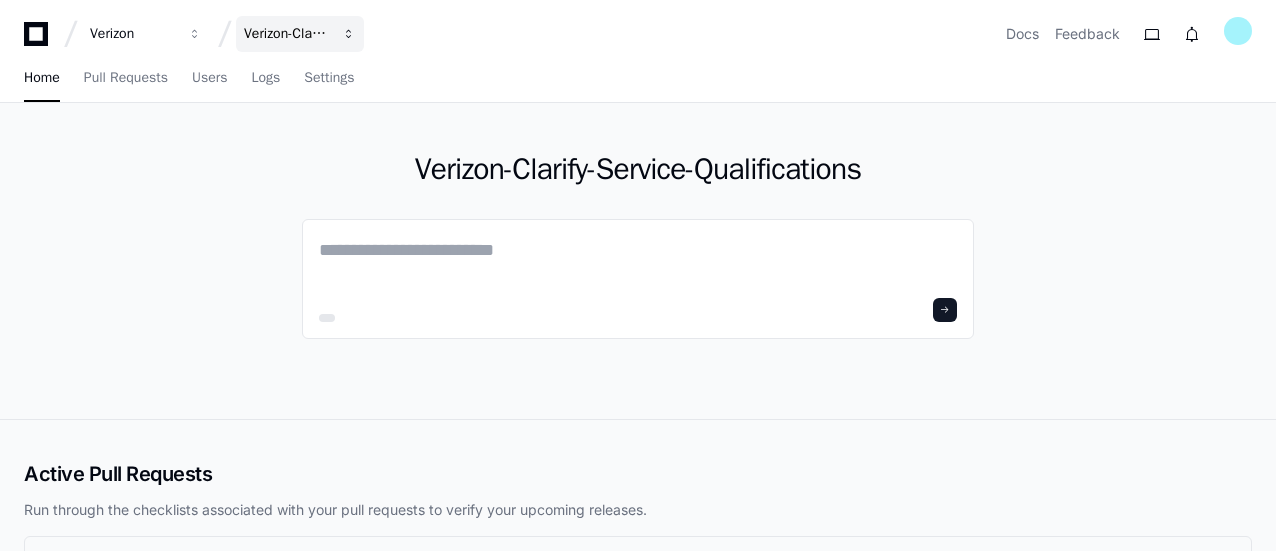 click on "Verizon-Clarify-Service-Qualifications" at bounding box center (133, 34) 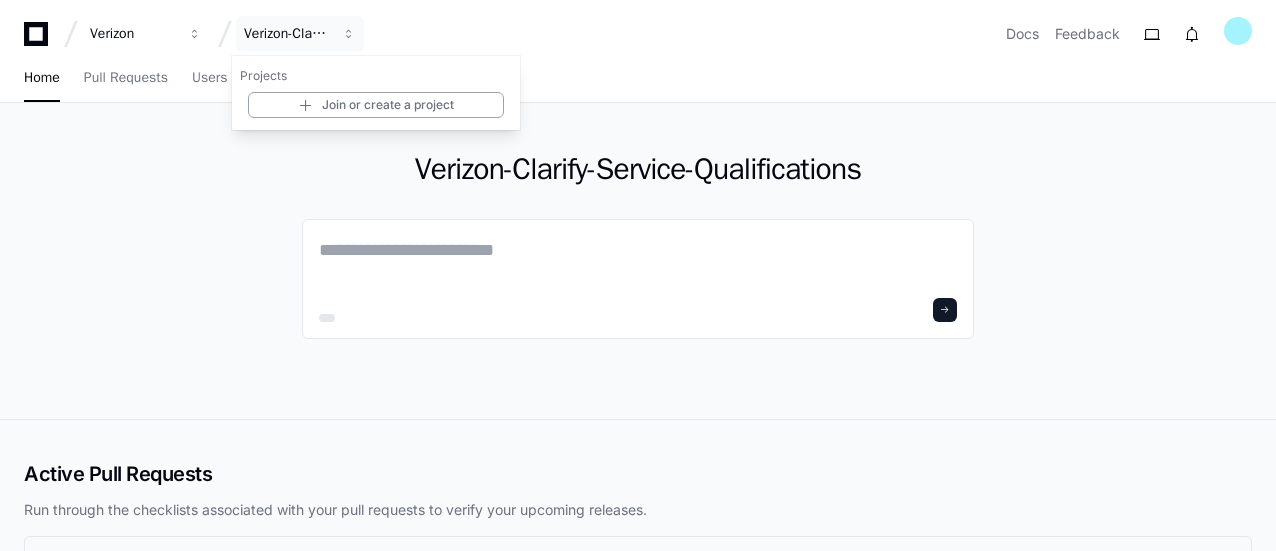 click on "Verizon-Clarify-Service-Qualifications" 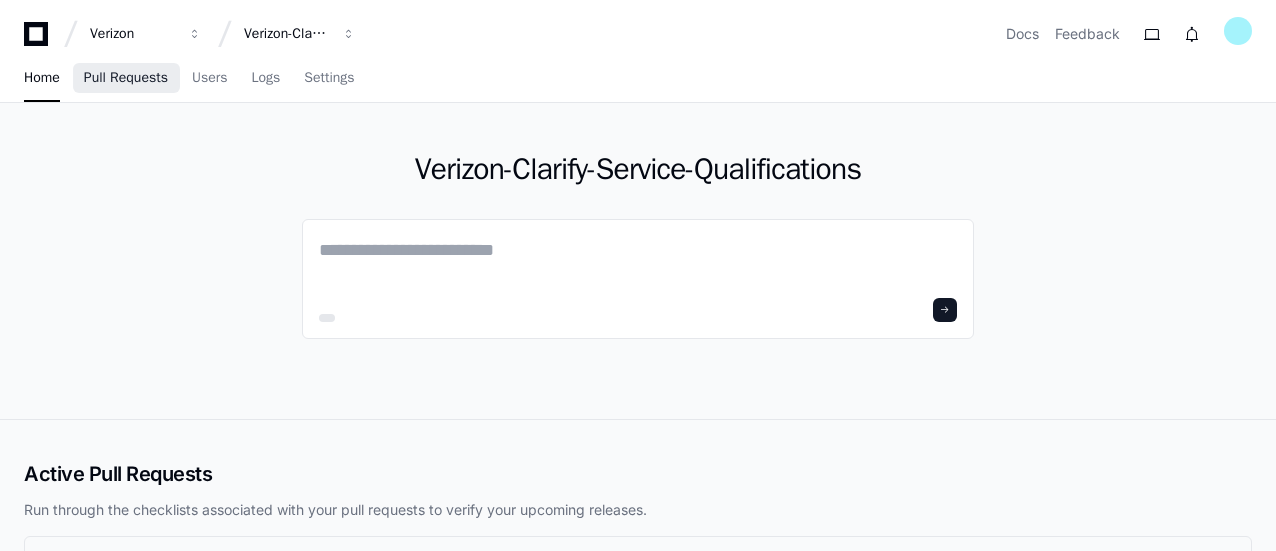 click on "Pull Requests" at bounding box center [126, 78] 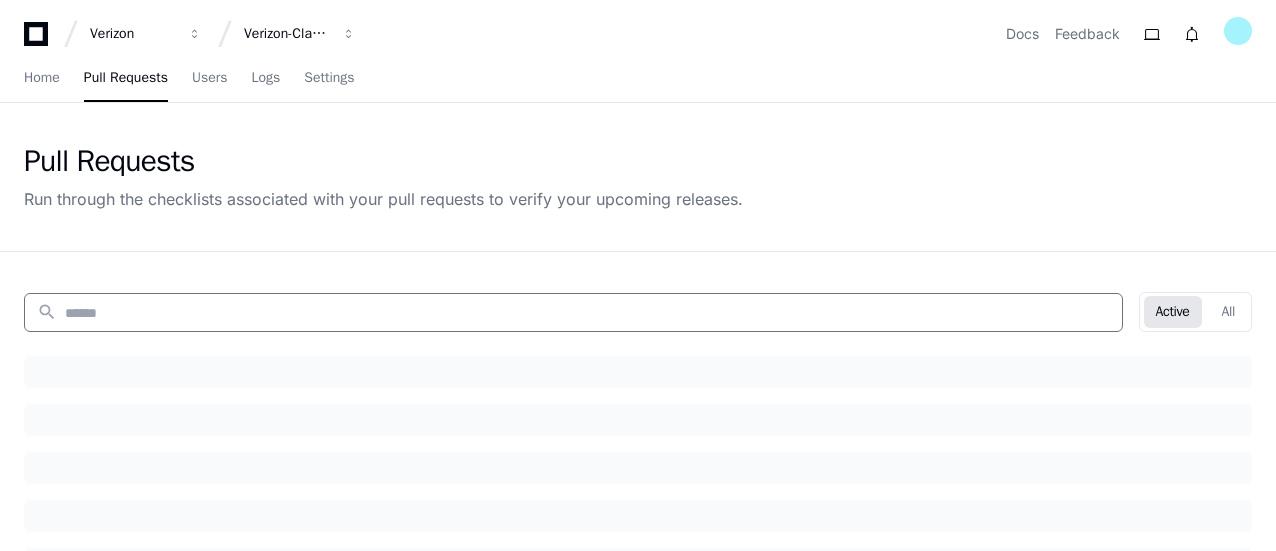 click at bounding box center [587, 313] 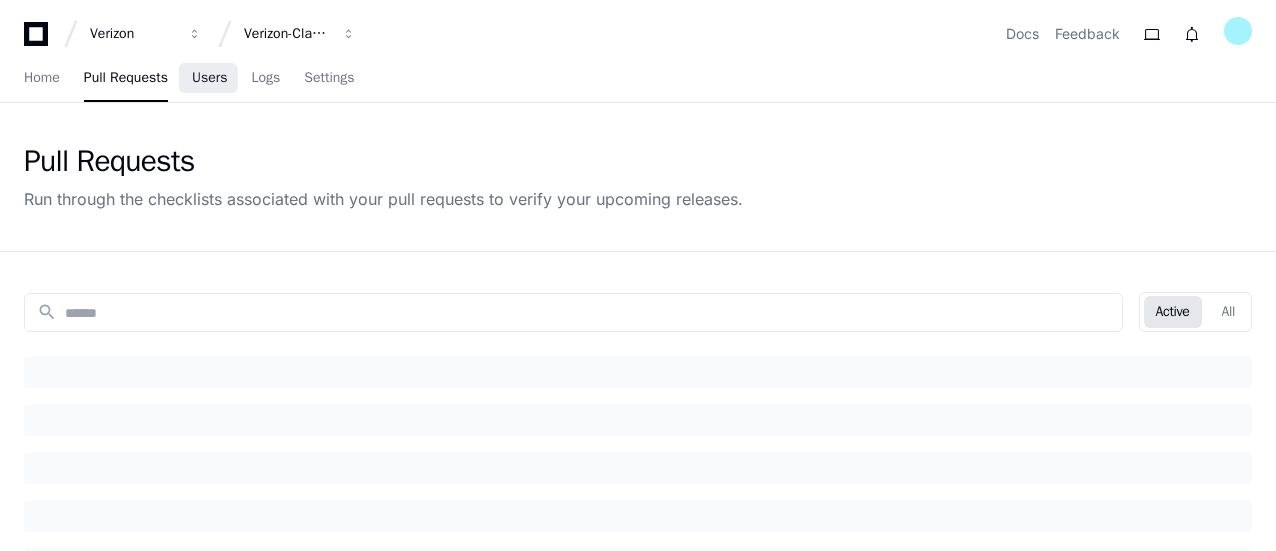 click on "Users" at bounding box center (210, 78) 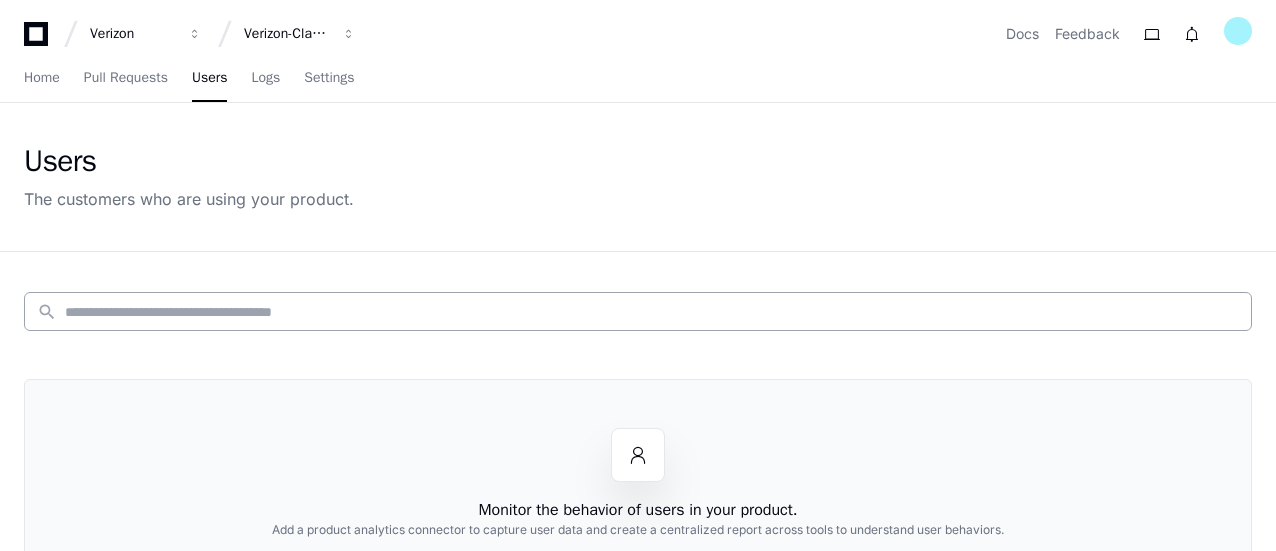 click at bounding box center (652, 312) 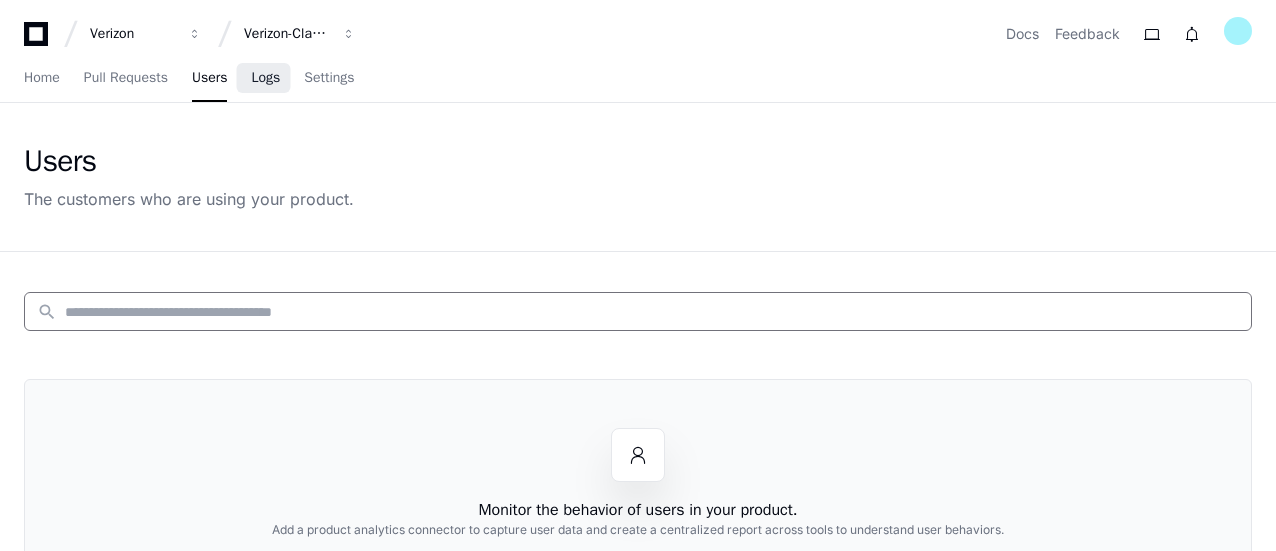 click on "Logs" at bounding box center [265, 78] 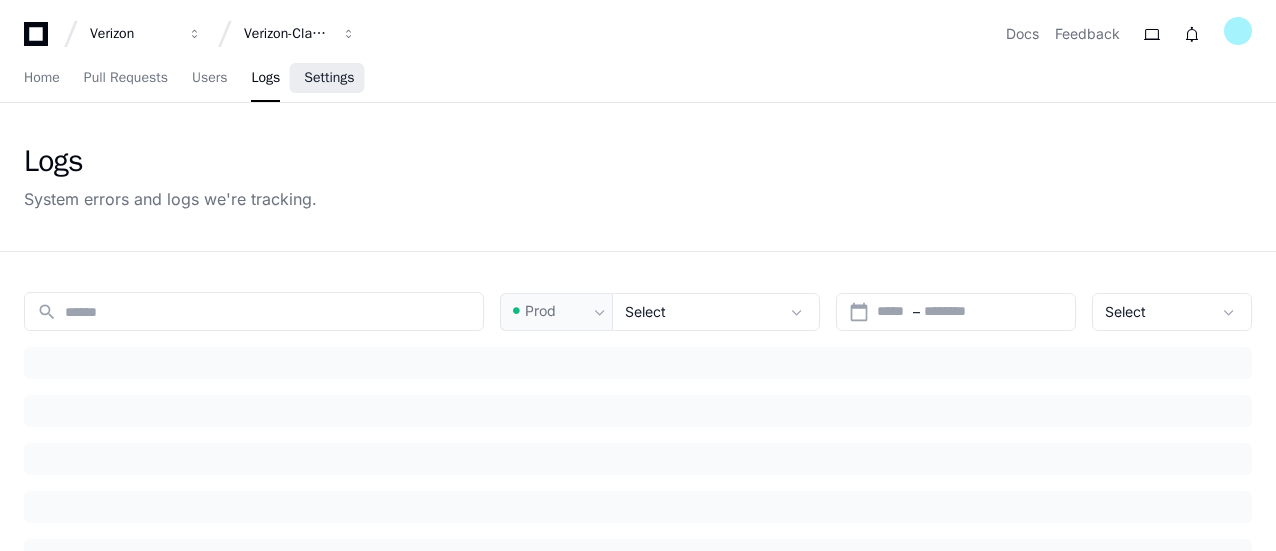 click on "Settings" at bounding box center [329, 78] 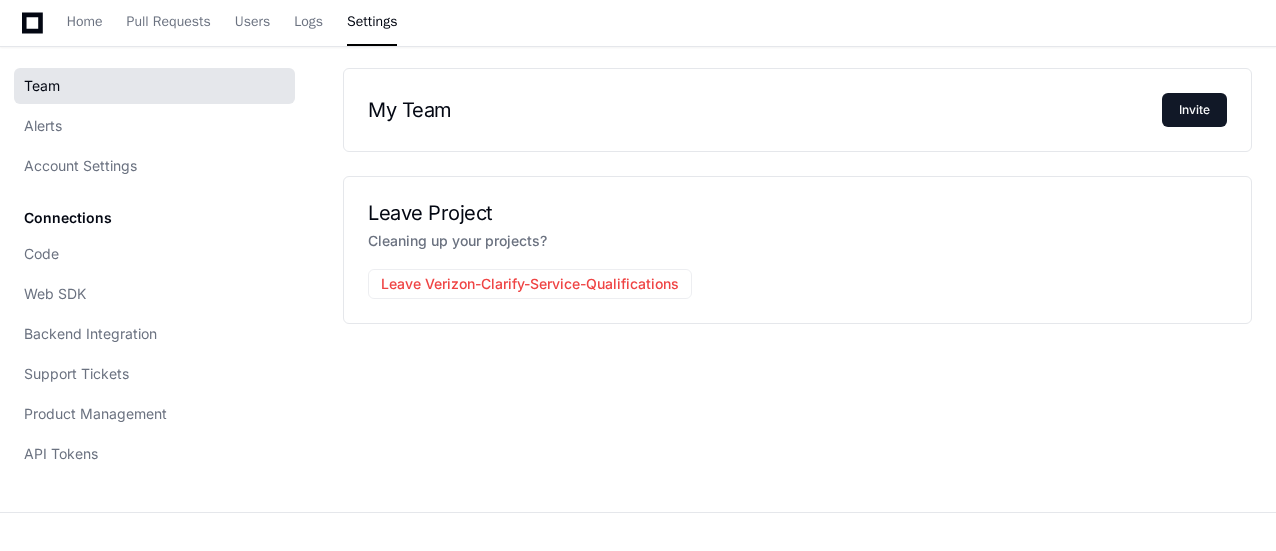 scroll, scrollTop: 200, scrollLeft: 0, axis: vertical 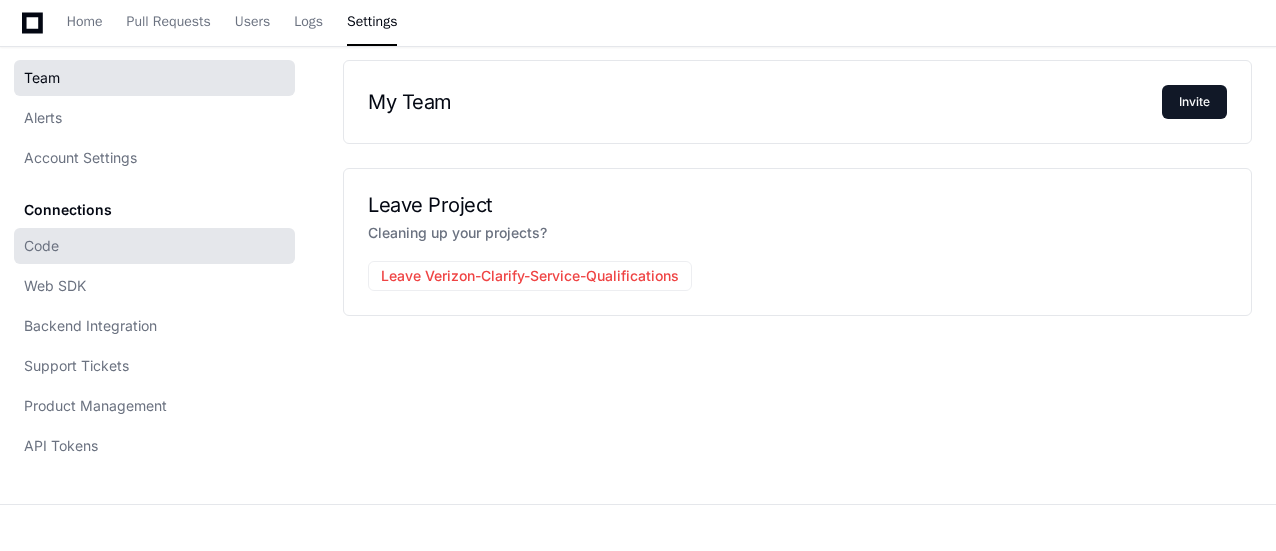 click on "Code" 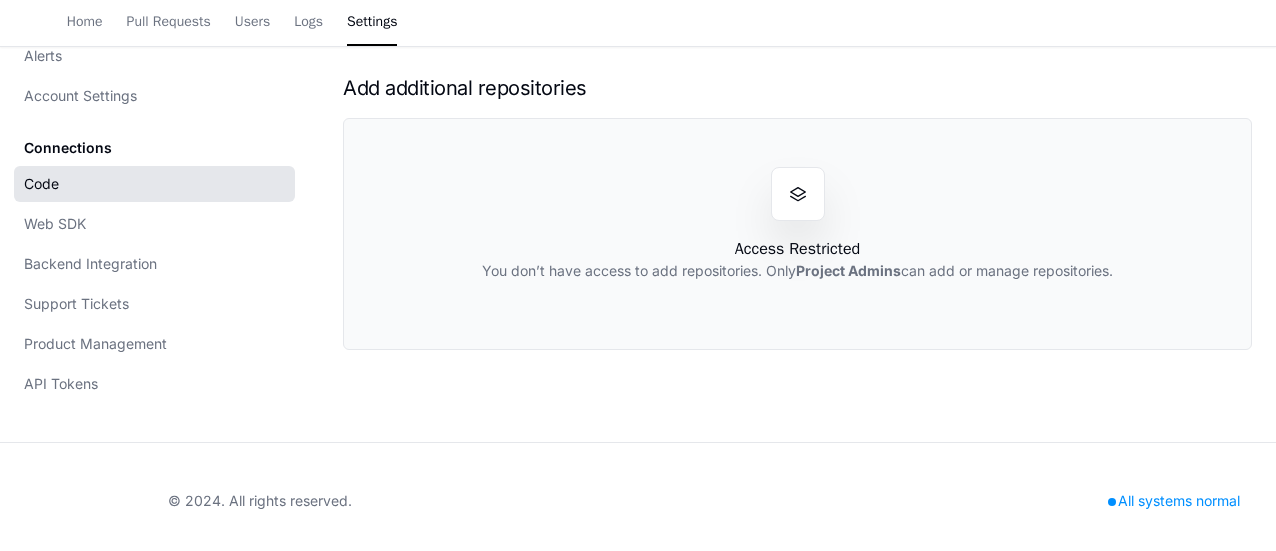 scroll, scrollTop: 269, scrollLeft: 0, axis: vertical 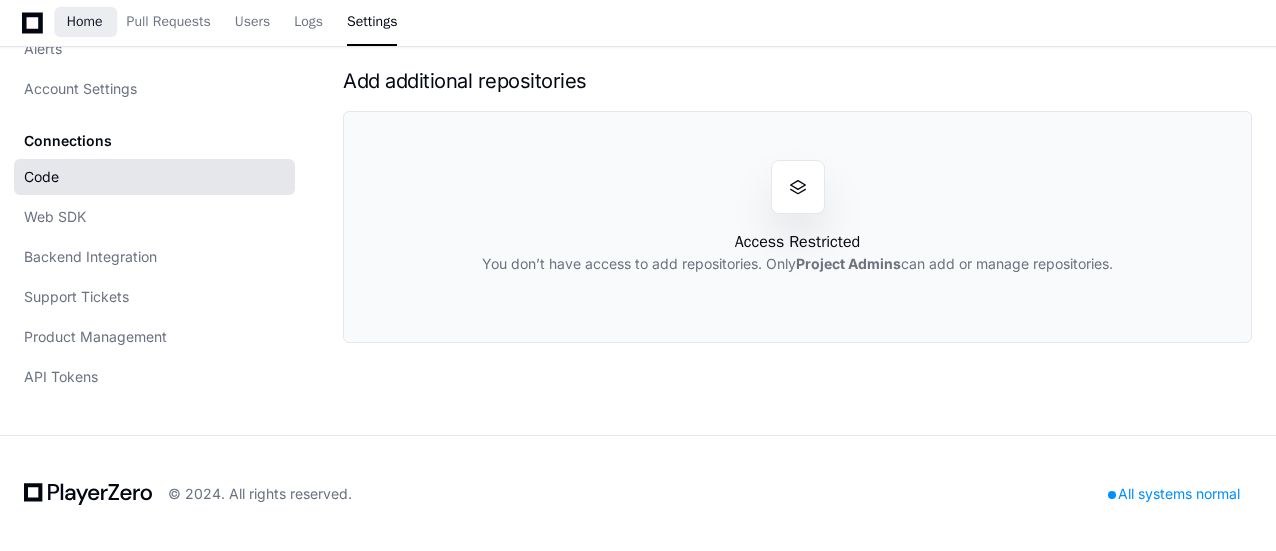 click on "Home" at bounding box center [85, 22] 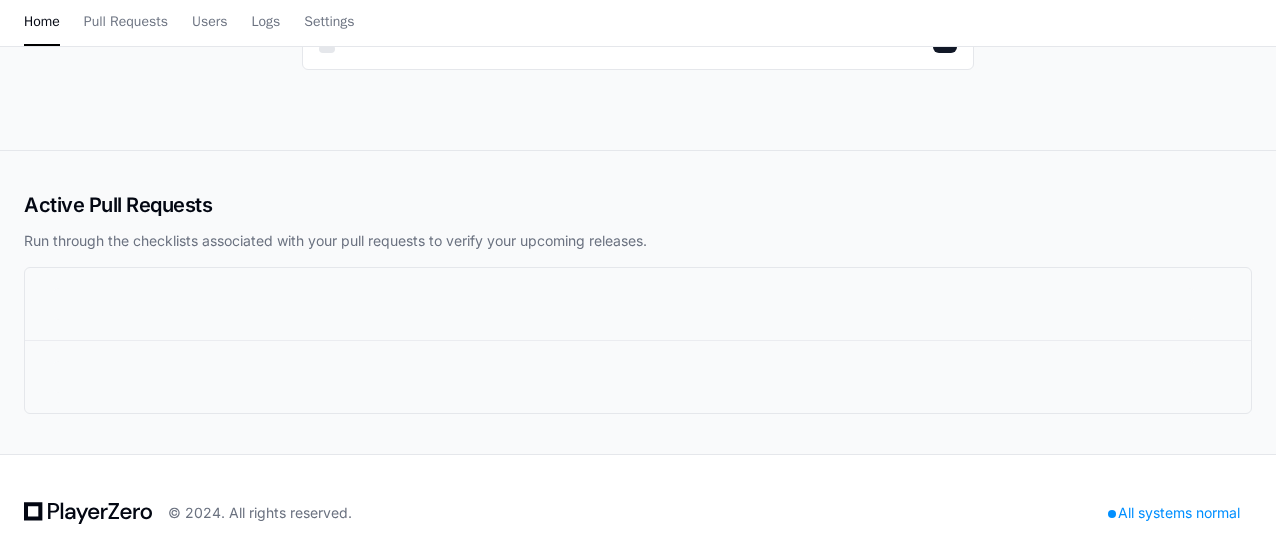 scroll, scrollTop: 0, scrollLeft: 0, axis: both 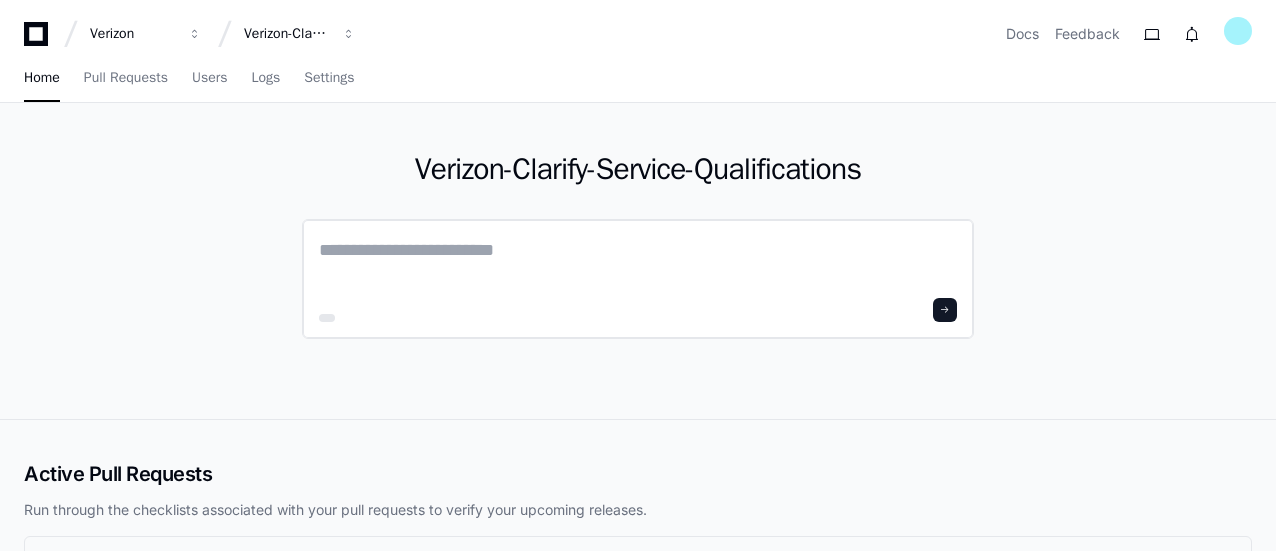 click 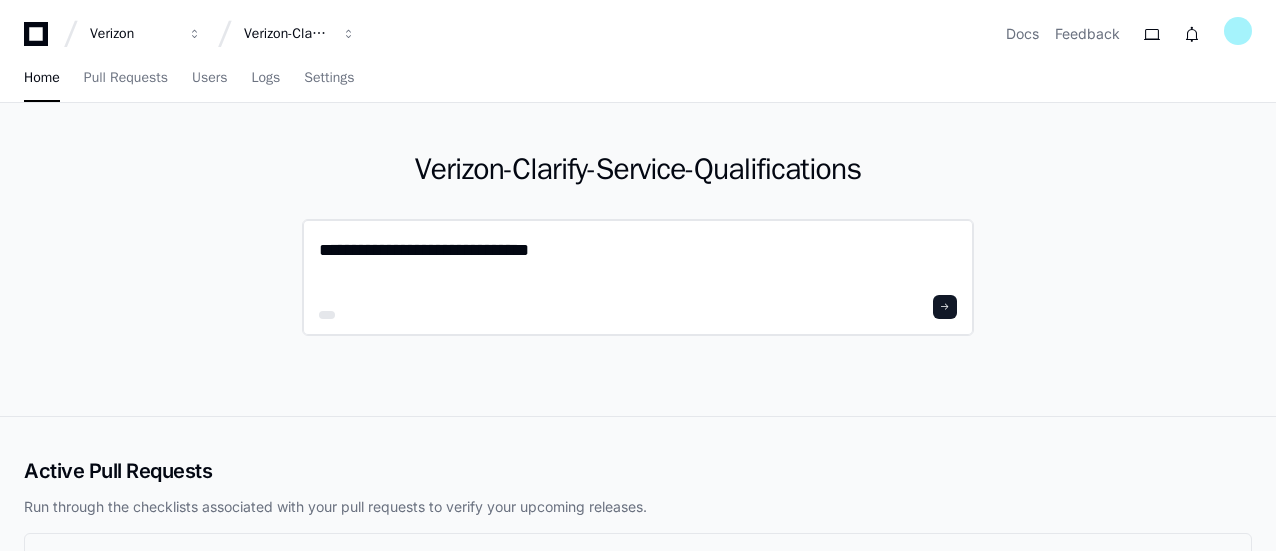 paste on "**********" 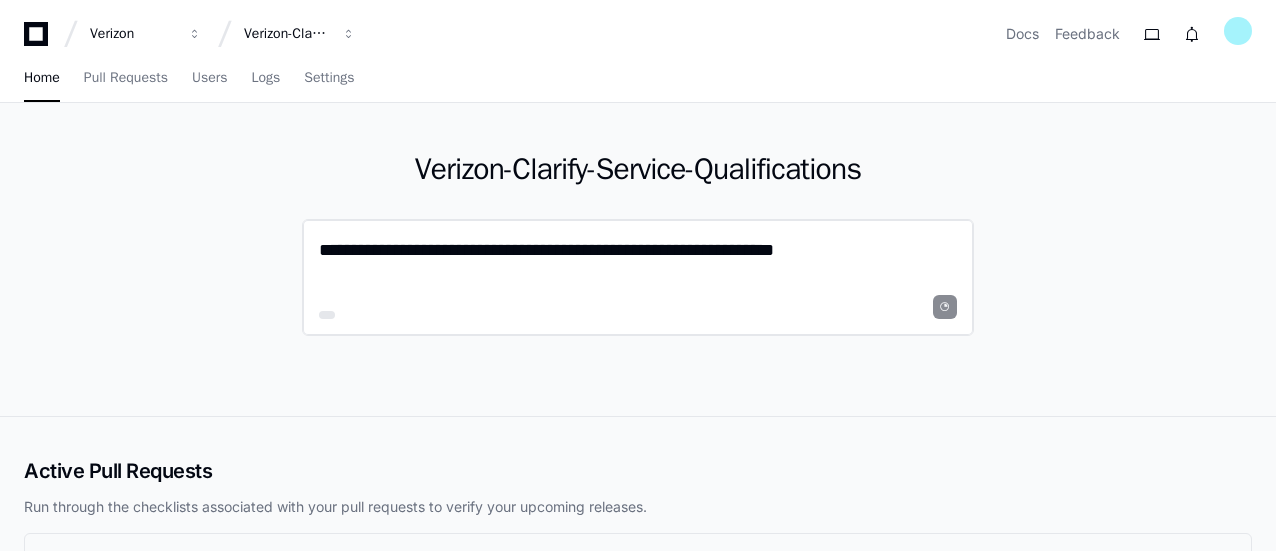 click on "**********" 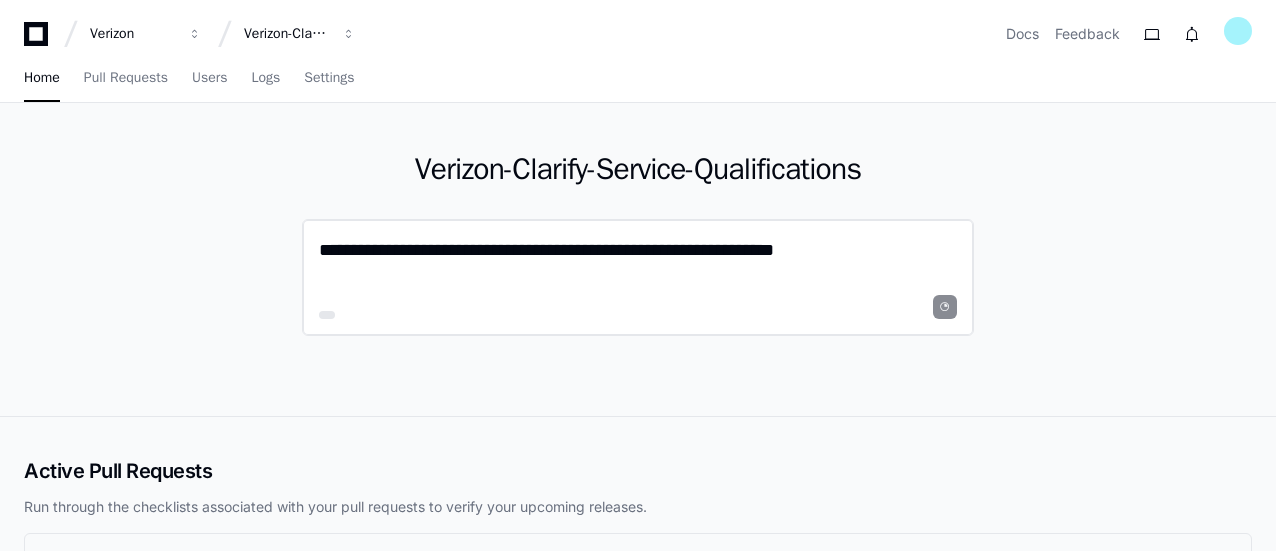 click on "**********" 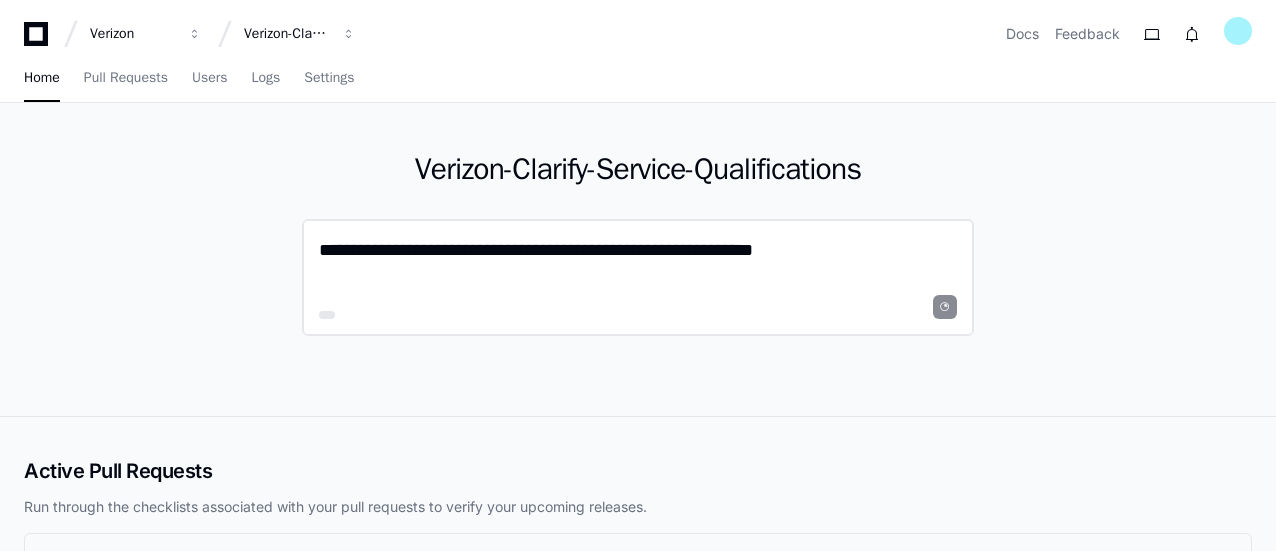 click on "**********" 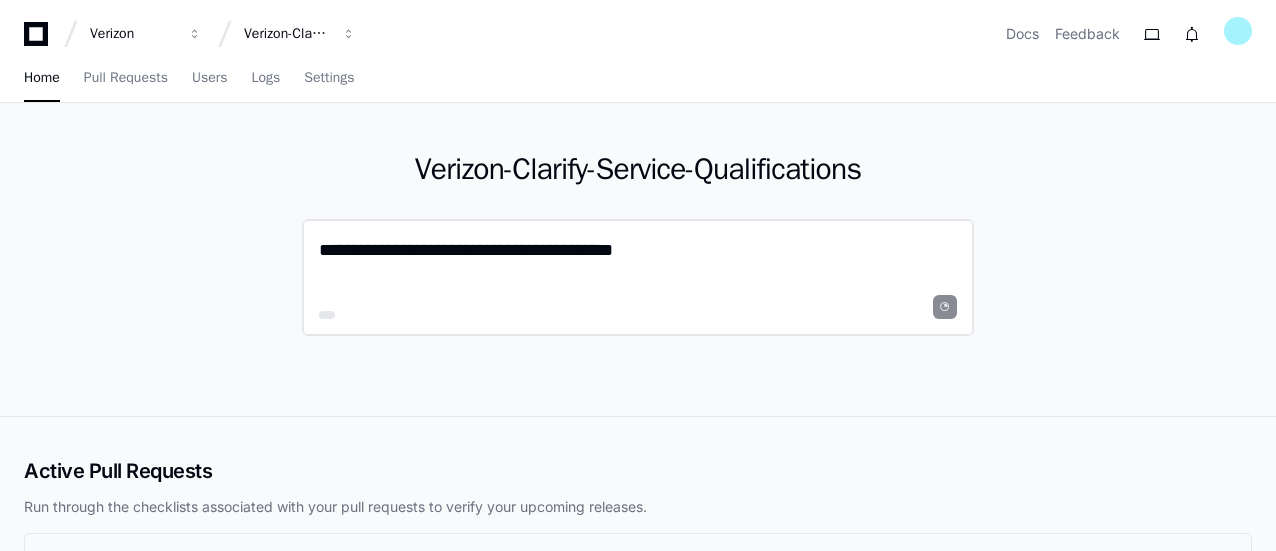 scroll, scrollTop: 0, scrollLeft: 0, axis: both 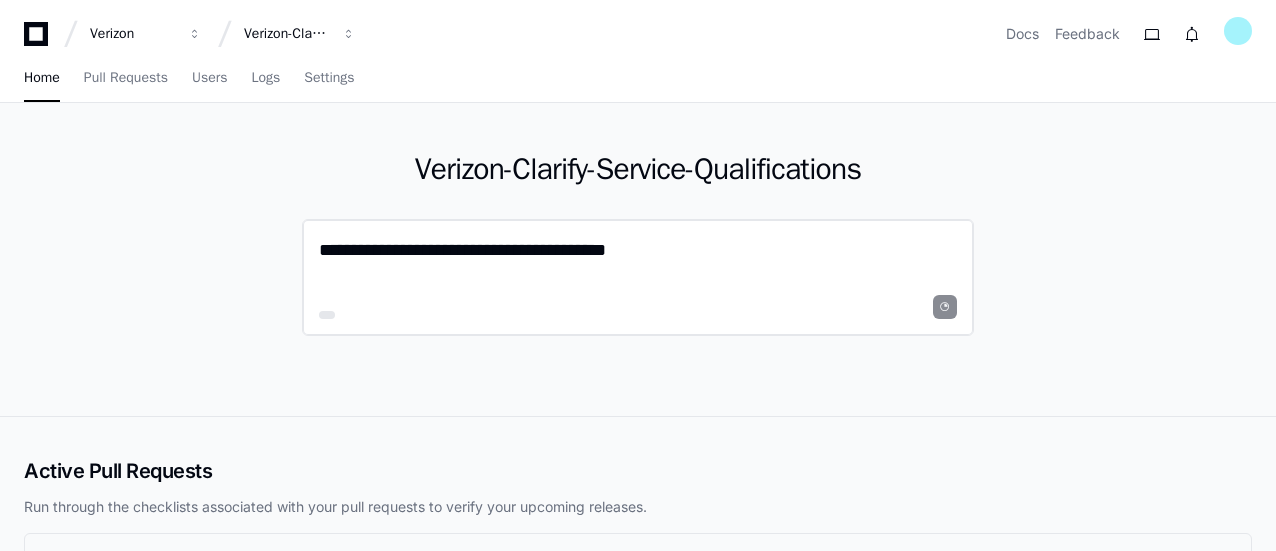 type on "**********" 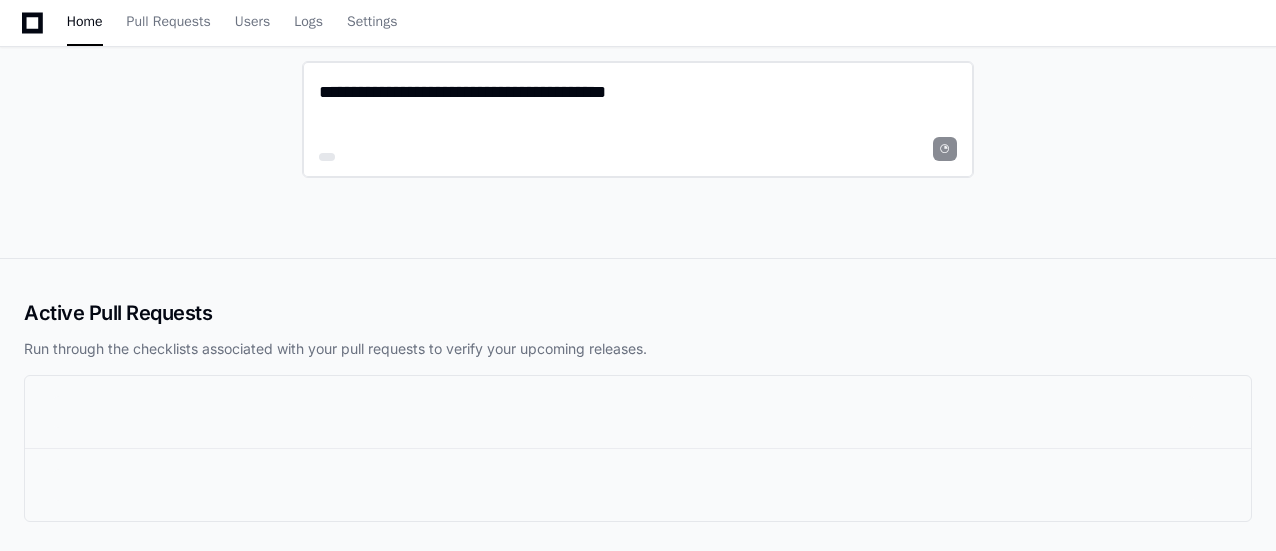 scroll, scrollTop: 0, scrollLeft: 0, axis: both 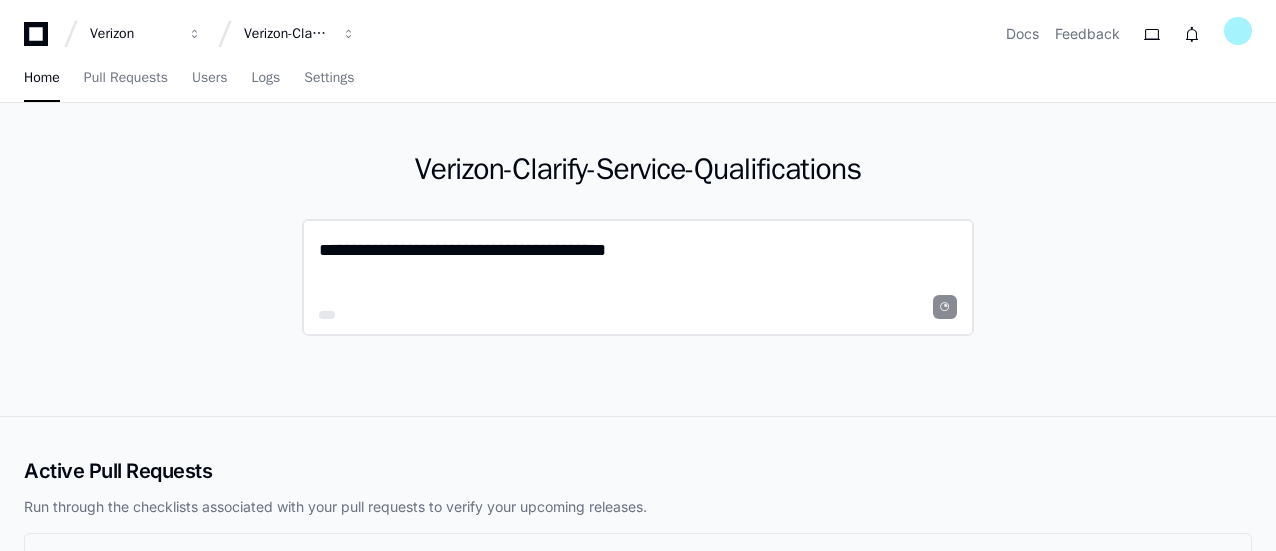 drag, startPoint x: 670, startPoint y: 256, endPoint x: 315, endPoint y: 252, distance: 355.02252 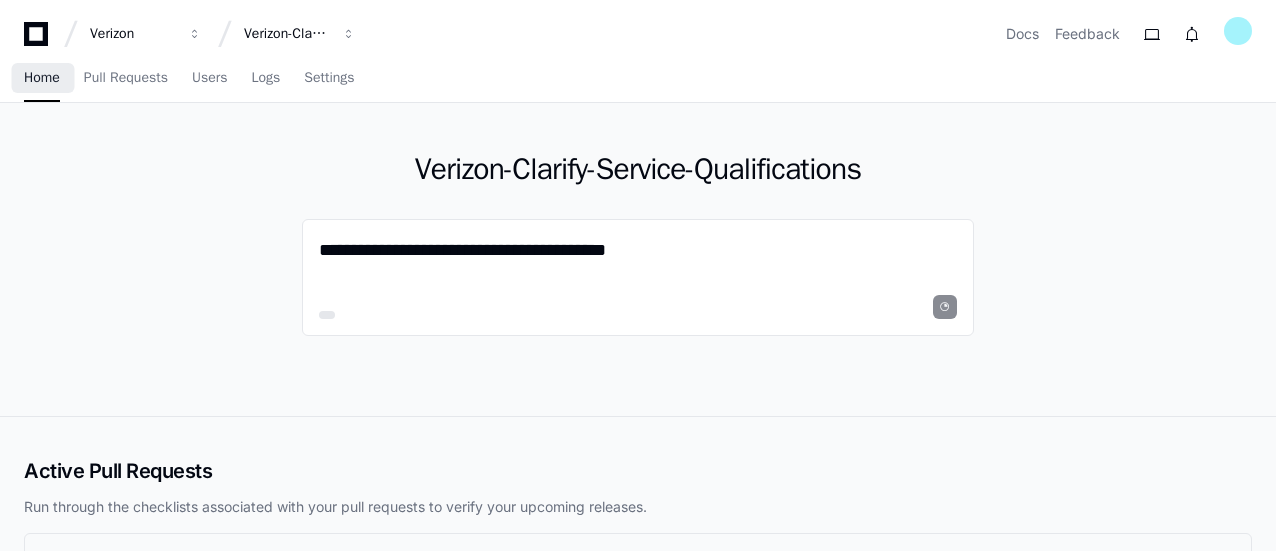 click on "Home" at bounding box center (42, 78) 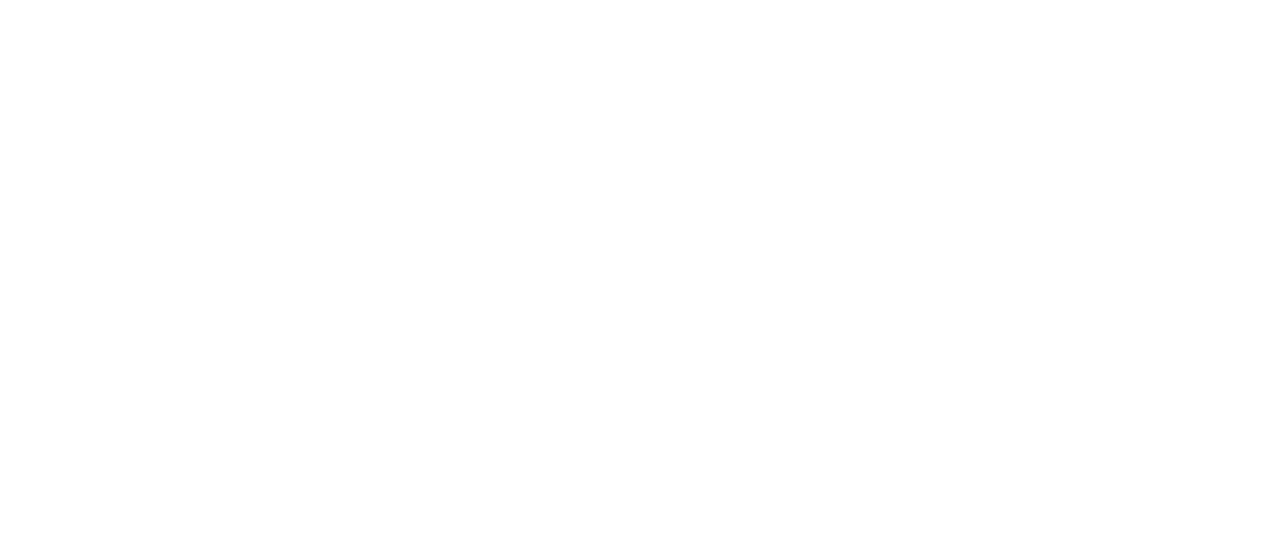 scroll, scrollTop: 0, scrollLeft: 0, axis: both 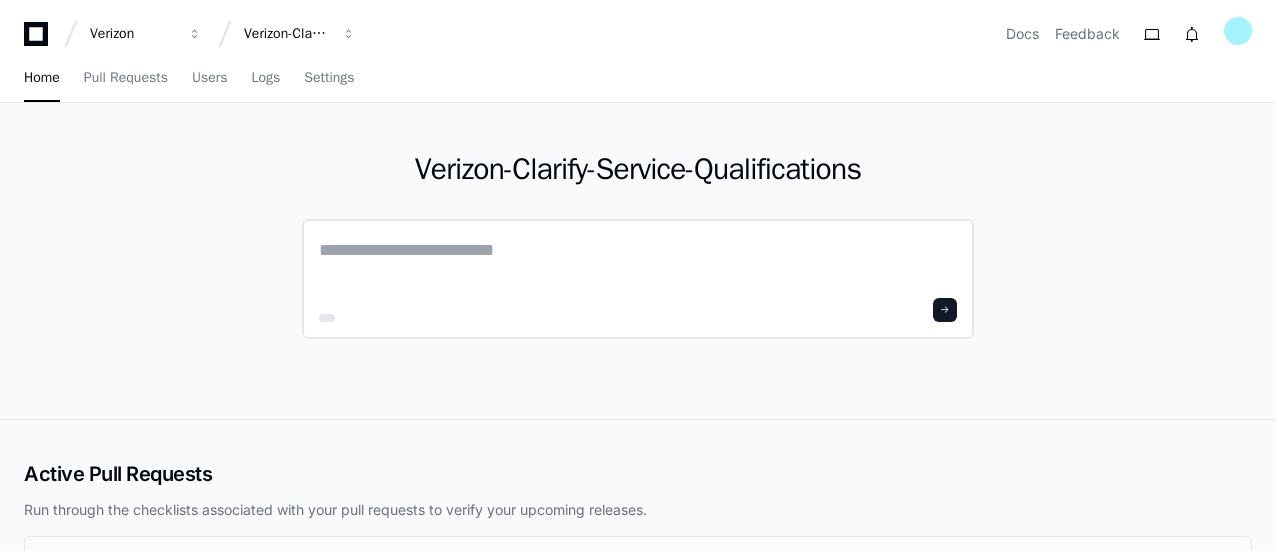 click 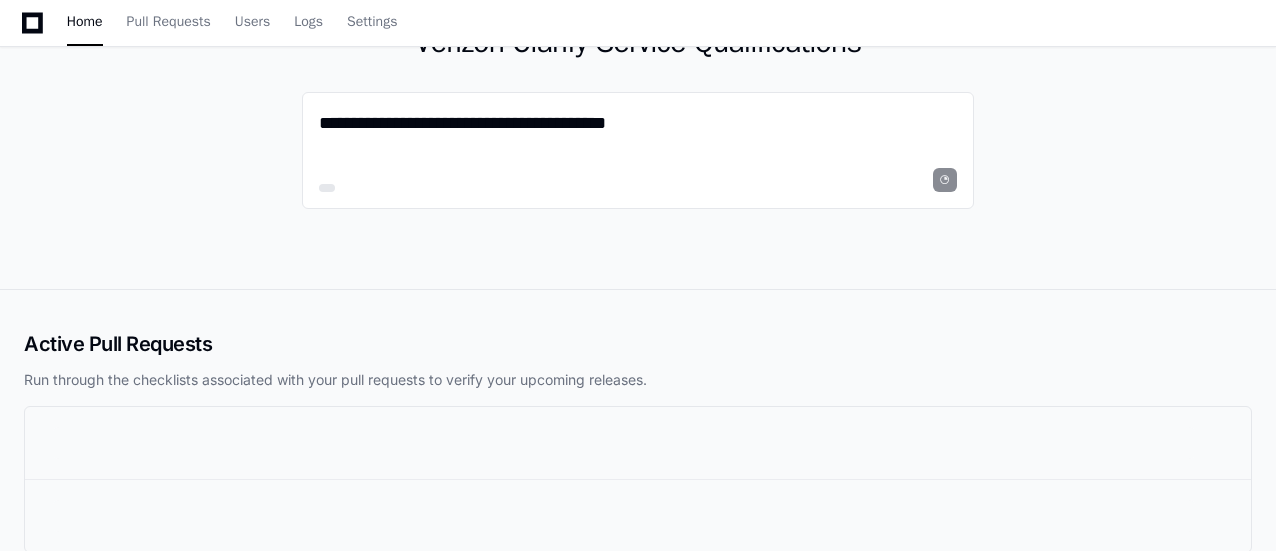 scroll, scrollTop: 200, scrollLeft: 0, axis: vertical 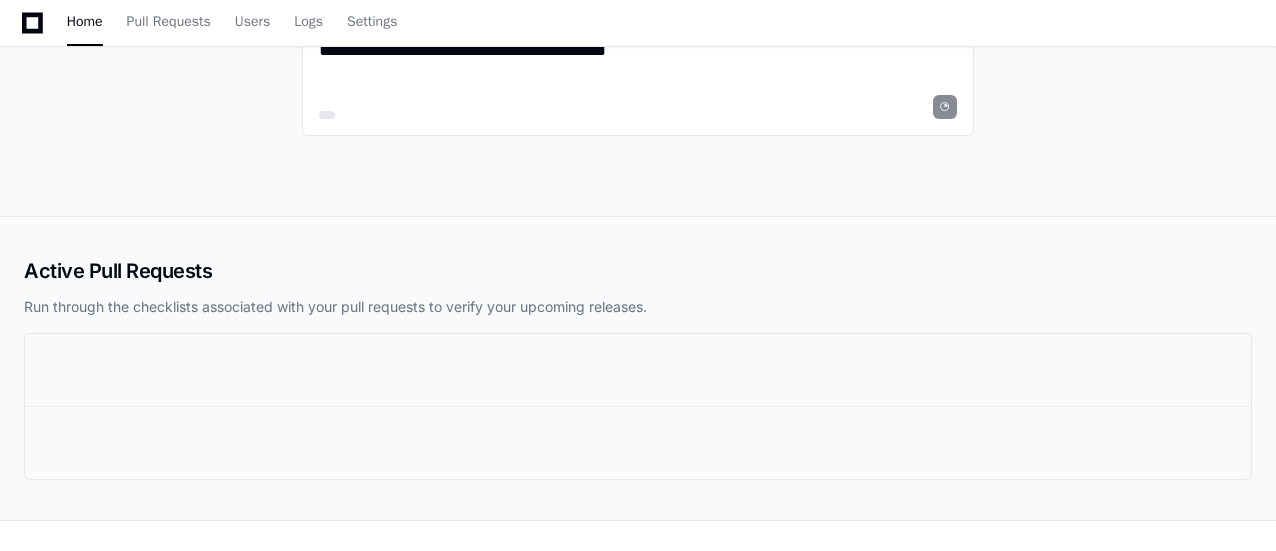 type on "**********" 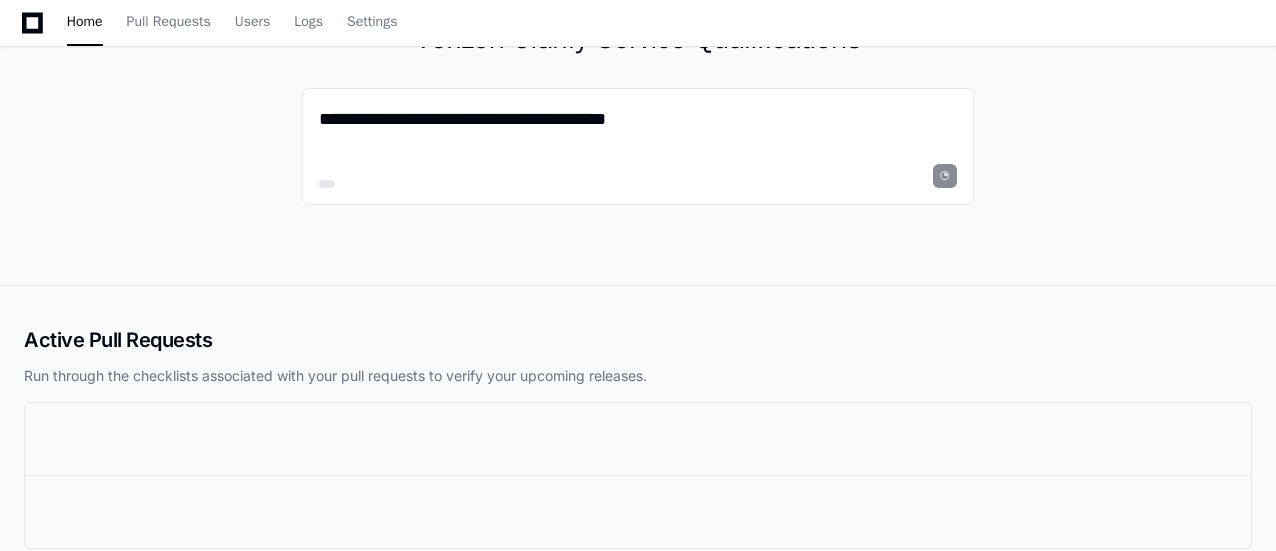 scroll, scrollTop: 100, scrollLeft: 0, axis: vertical 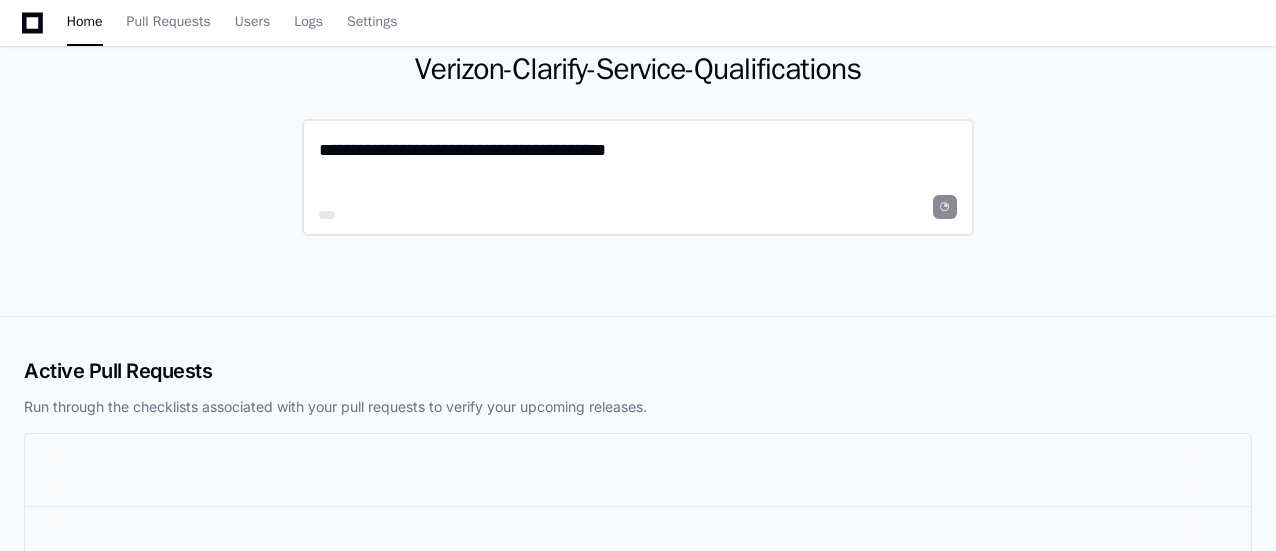 drag, startPoint x: 657, startPoint y: 149, endPoint x: 312, endPoint y: 148, distance: 345.00143 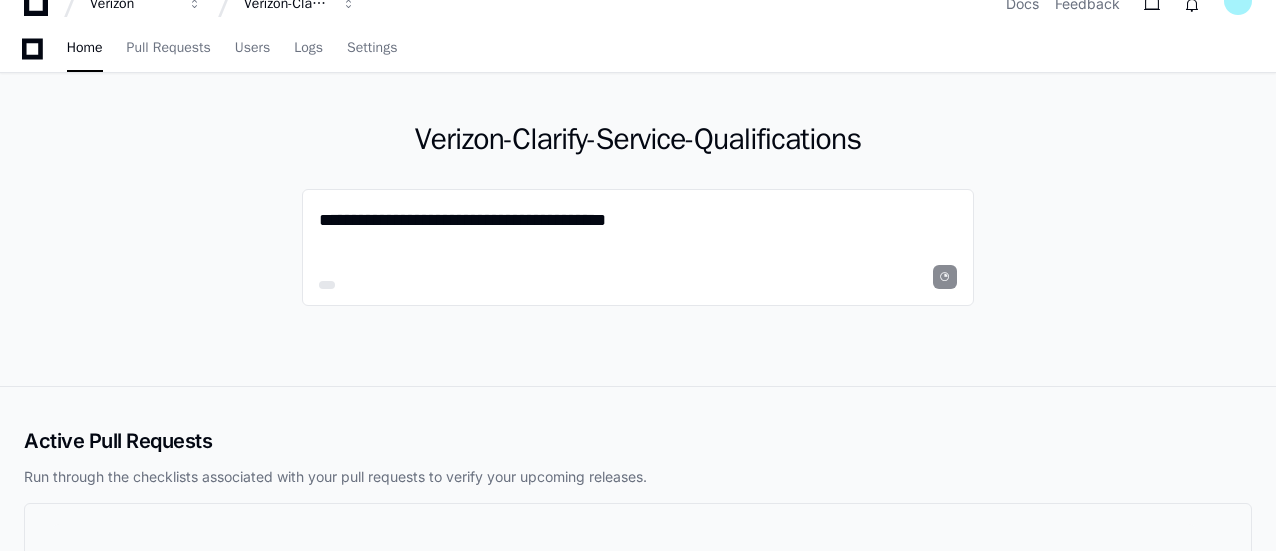 scroll, scrollTop: 0, scrollLeft: 0, axis: both 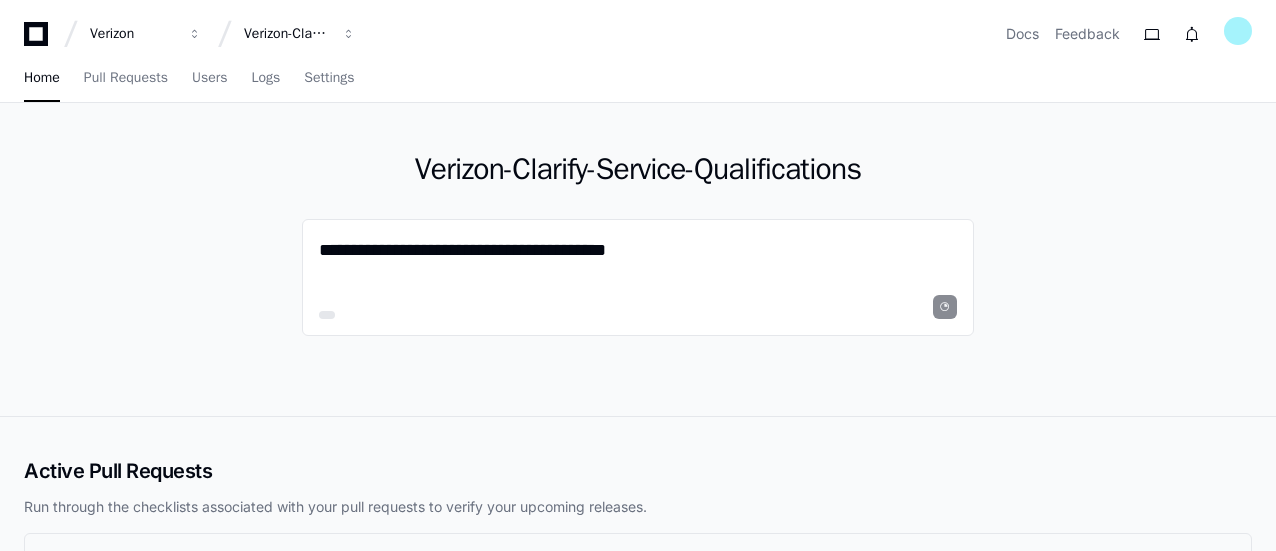 drag, startPoint x: 400, startPoint y: 175, endPoint x: 914, endPoint y: 169, distance: 514.03503 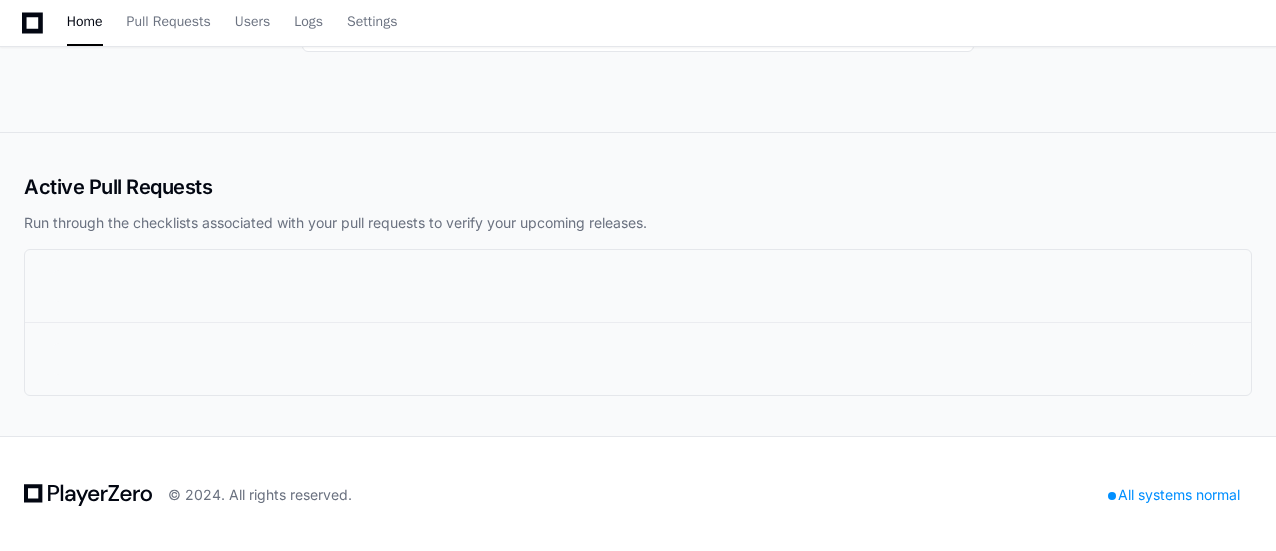 scroll, scrollTop: 0, scrollLeft: 0, axis: both 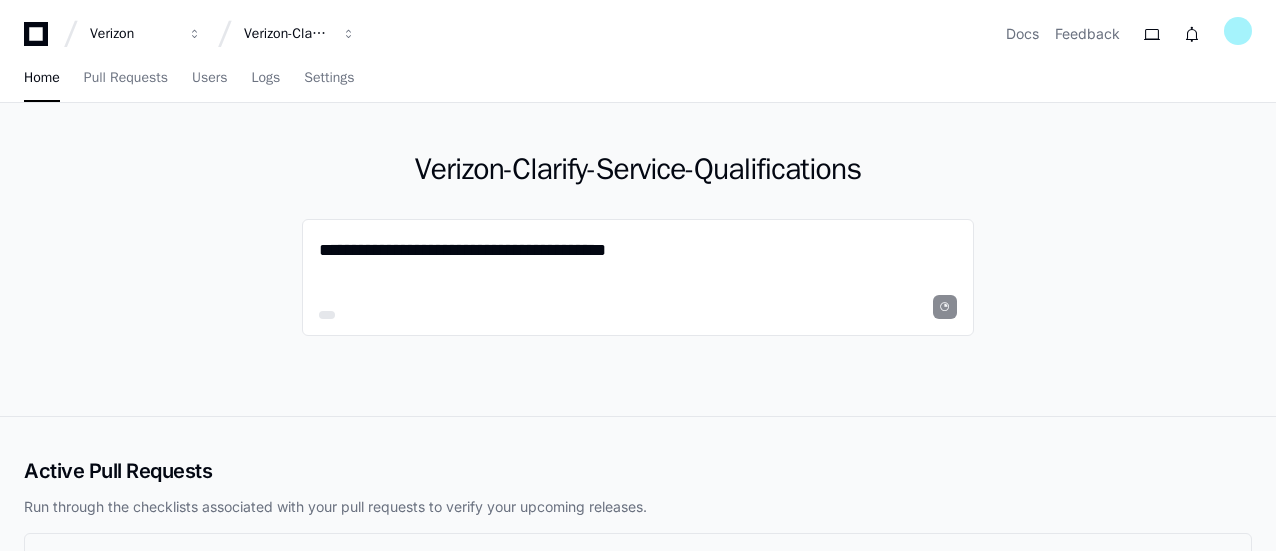 drag, startPoint x: 1124, startPoint y: 1, endPoint x: 1164, endPoint y: 208, distance: 210.82932 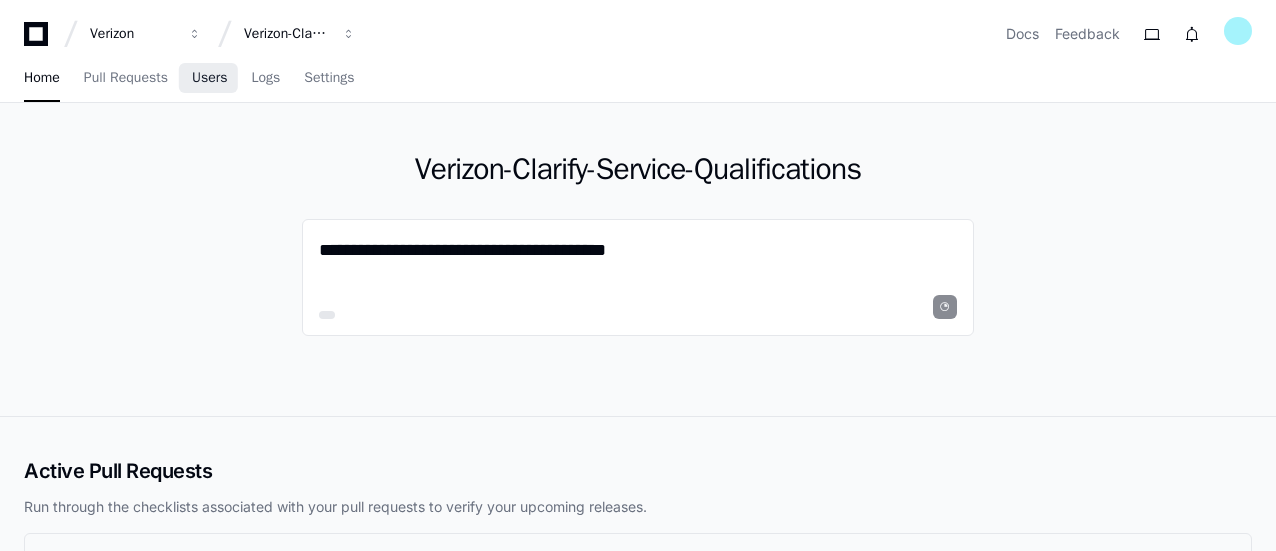 click on "Users" at bounding box center [210, 78] 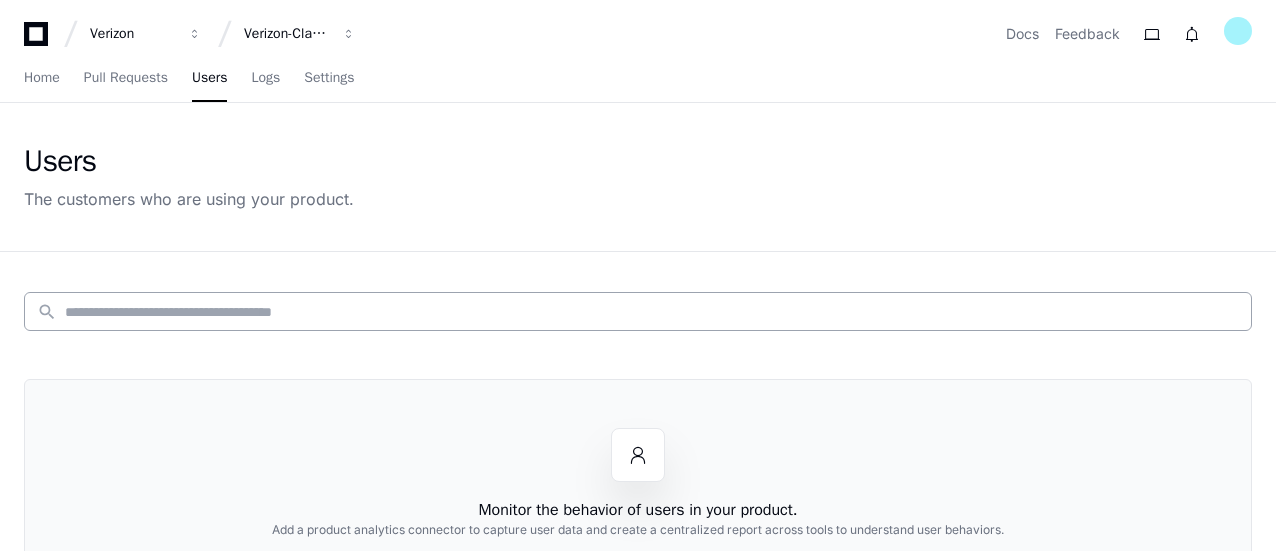click at bounding box center (652, 312) 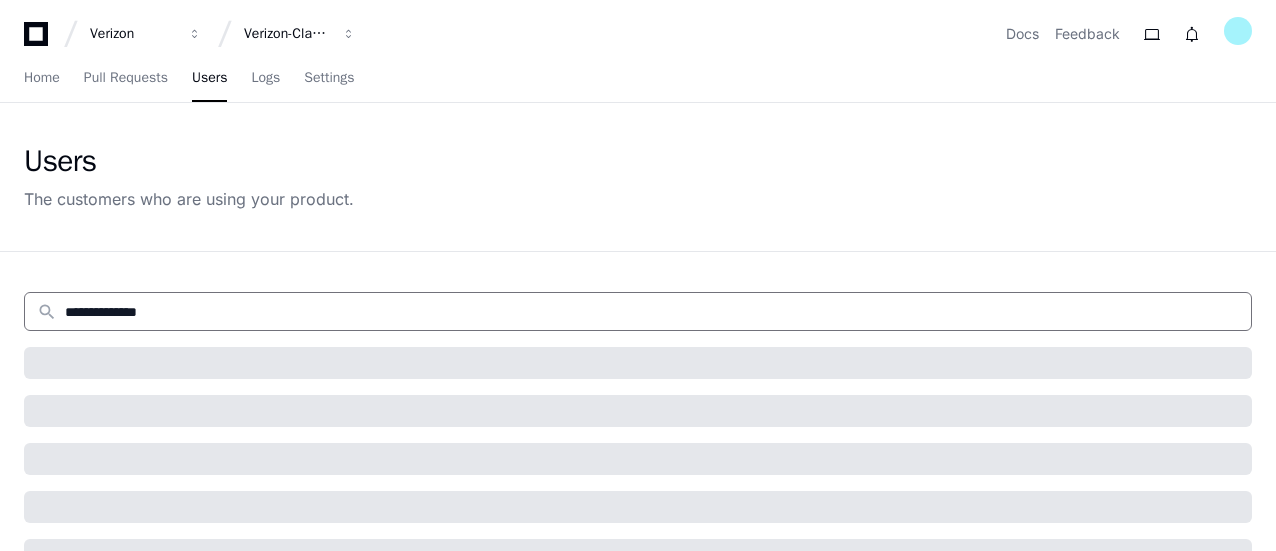 type on "**********" 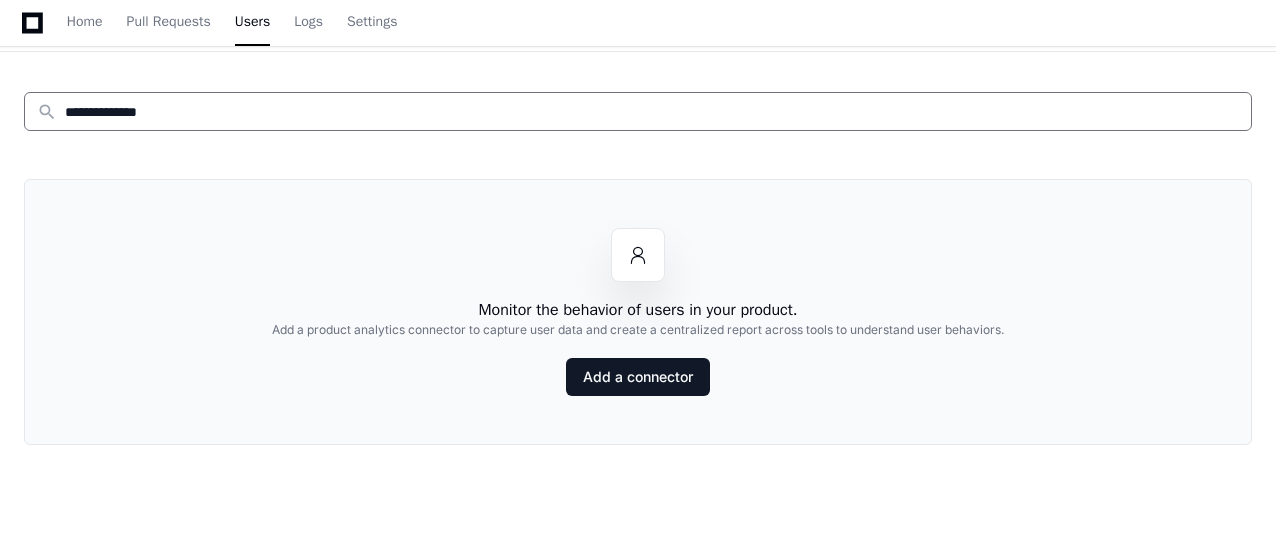 scroll, scrollTop: 100, scrollLeft: 0, axis: vertical 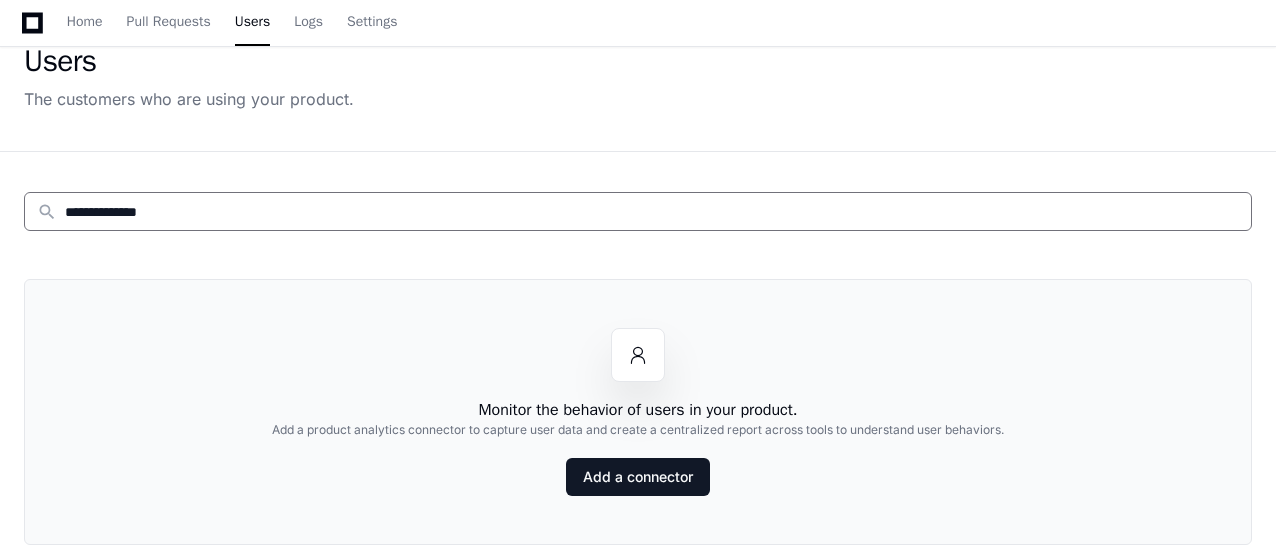 drag, startPoint x: 224, startPoint y: 205, endPoint x: 0, endPoint y: 205, distance: 224 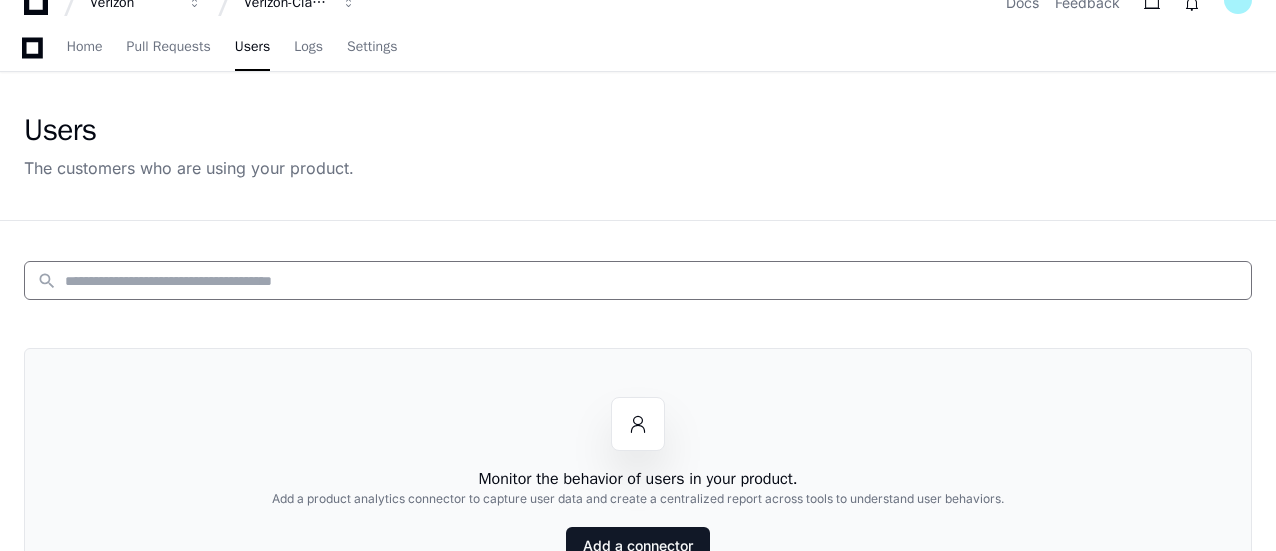 scroll, scrollTop: 0, scrollLeft: 0, axis: both 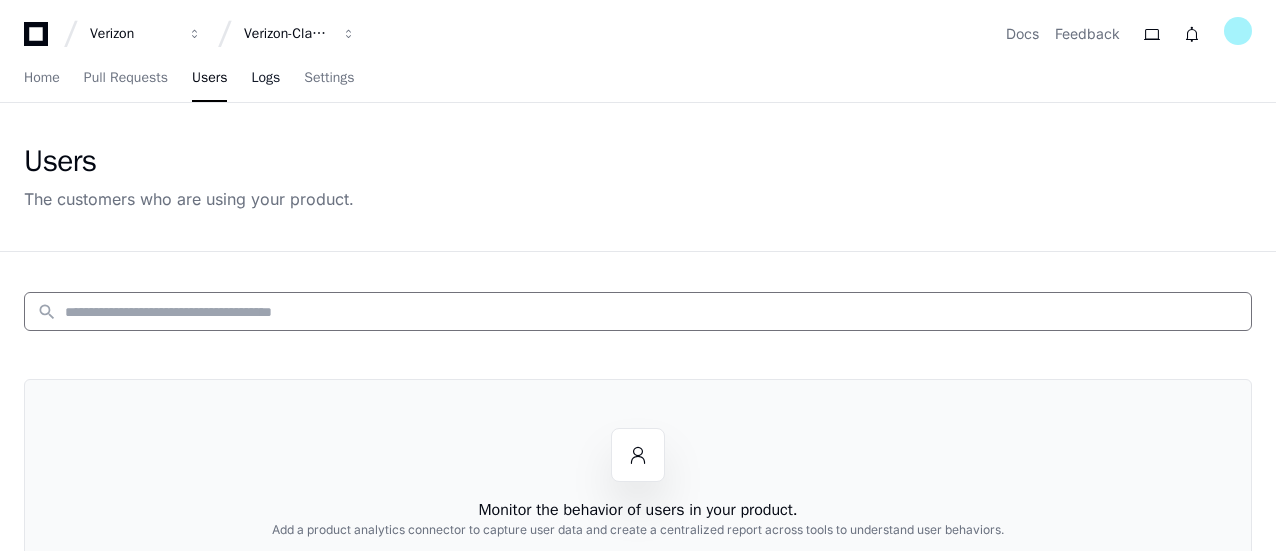type 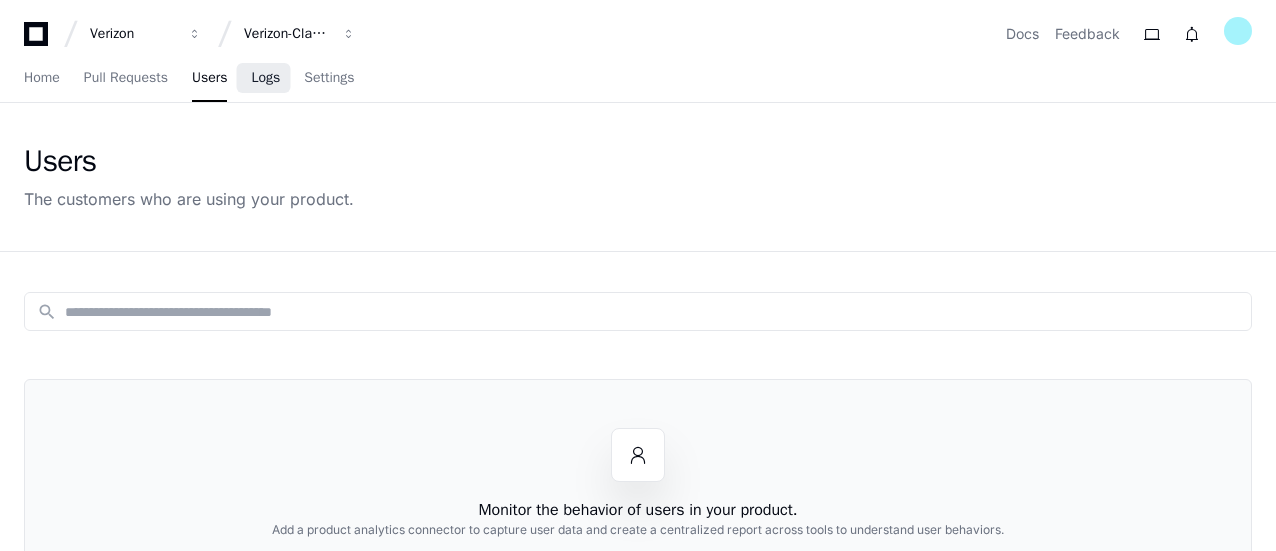 click on "Logs" at bounding box center (265, 78) 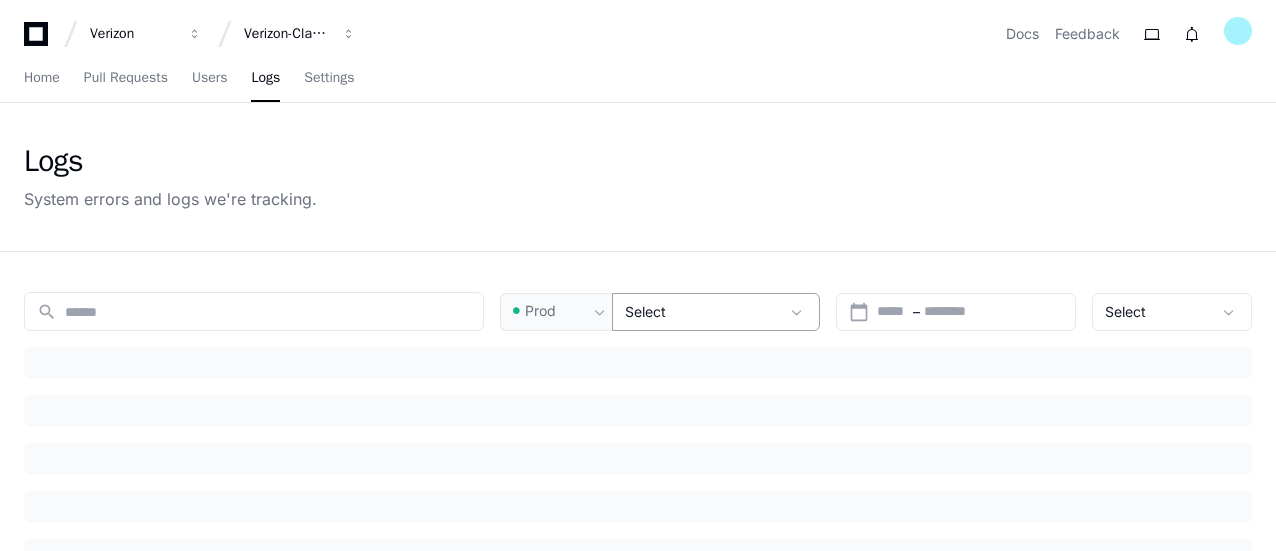 click on "Select" 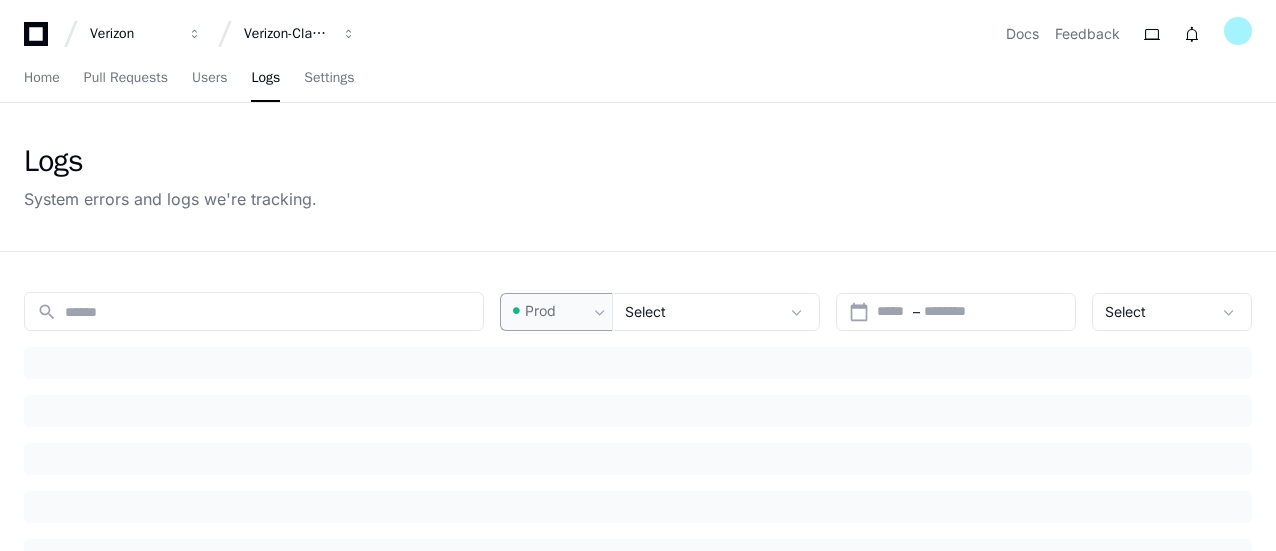 click 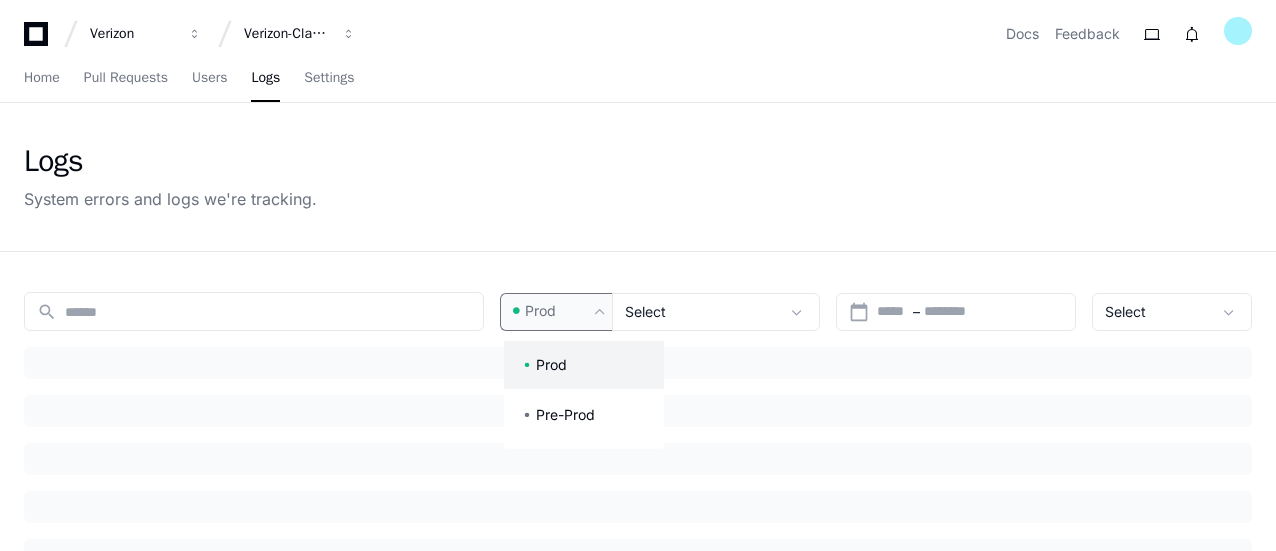 click on "Prod" at bounding box center [551, 365] 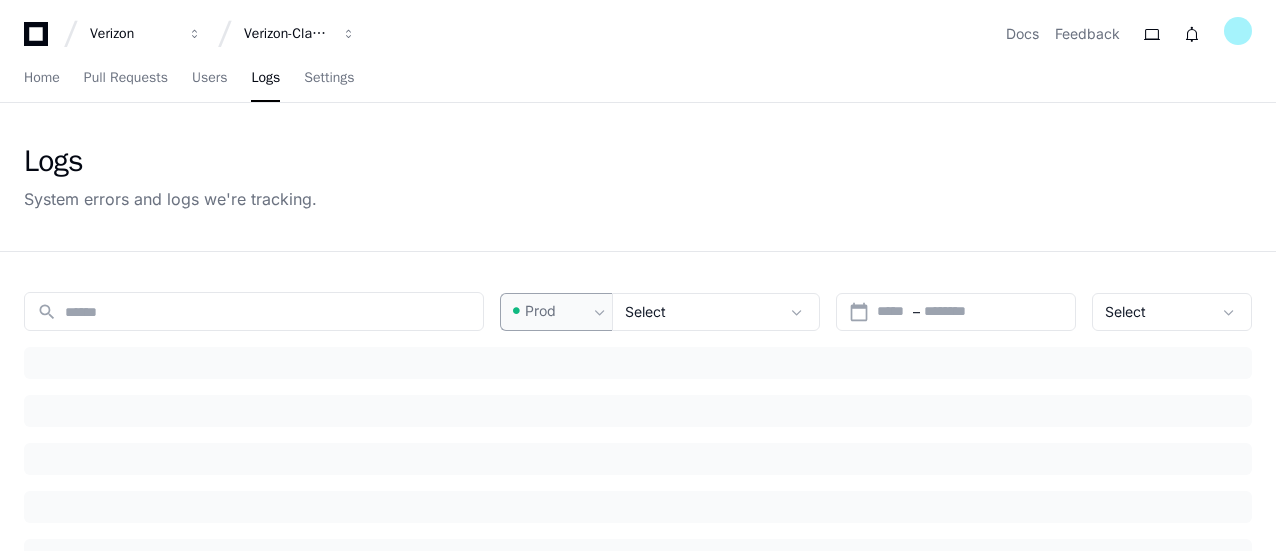 click 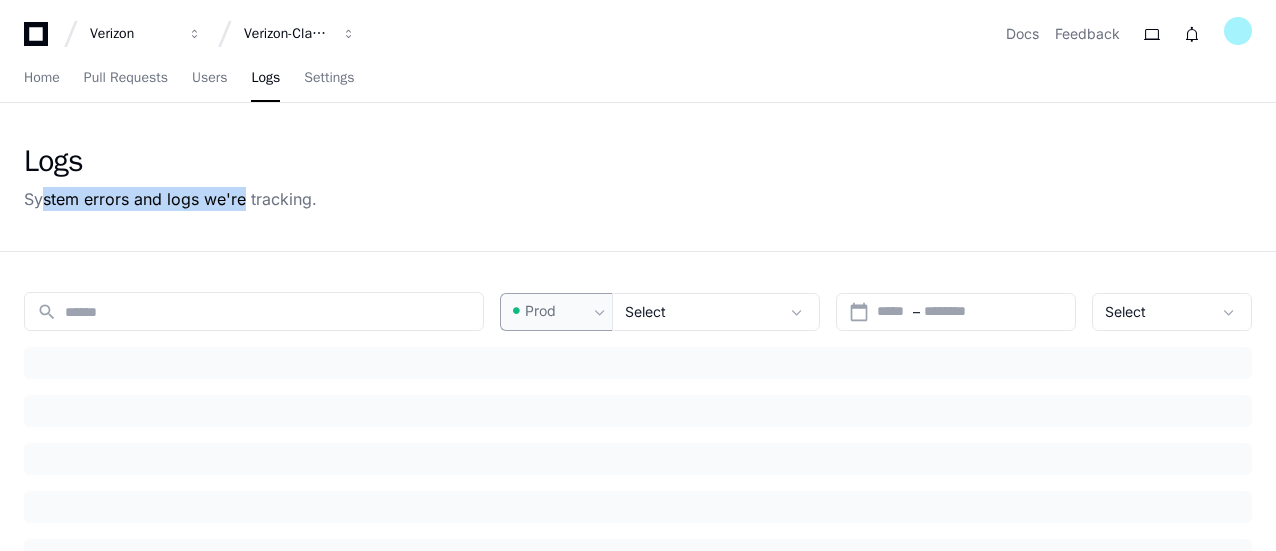 drag, startPoint x: 44, startPoint y: 199, endPoint x: 242, endPoint y: 206, distance: 198.1237 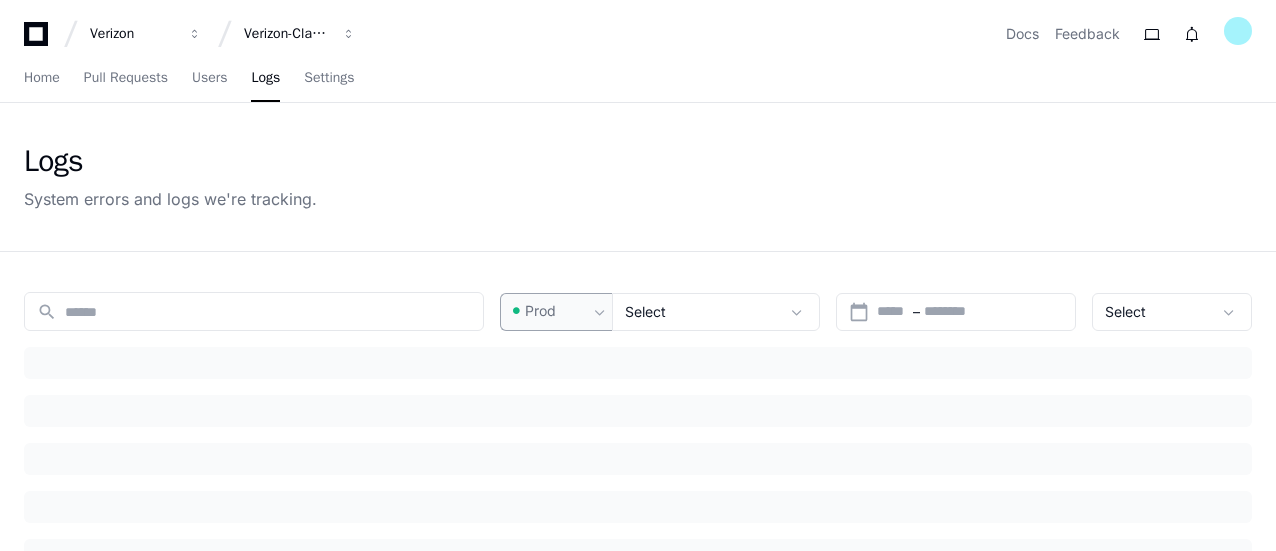 click on "Logs System errors and logs we're tracking." 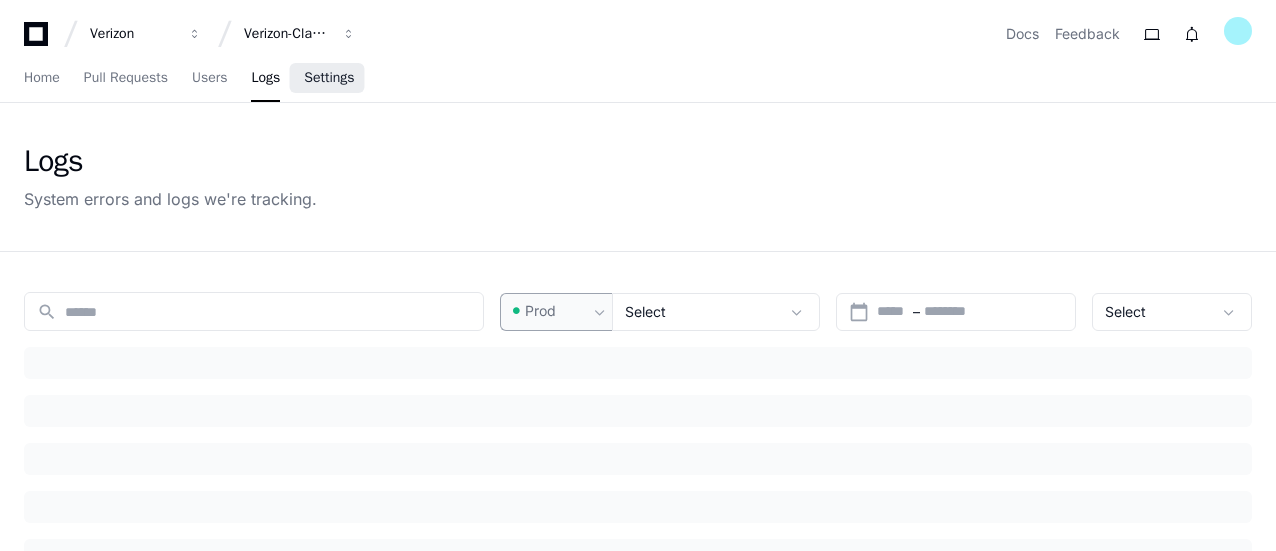 click on "Settings" at bounding box center (329, 78) 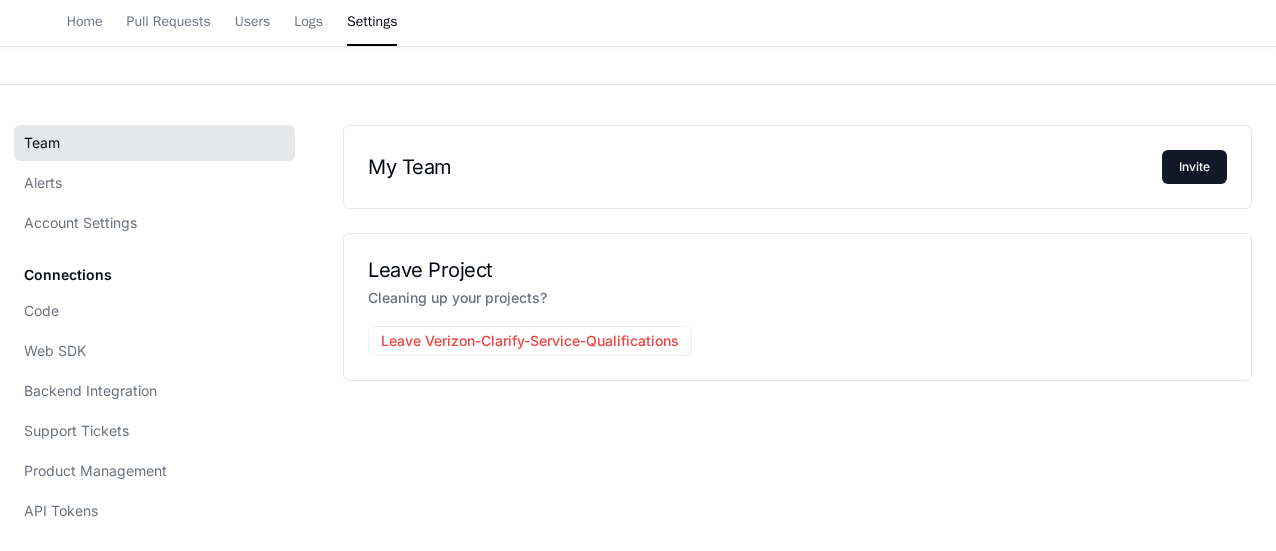 scroll, scrollTop: 269, scrollLeft: 0, axis: vertical 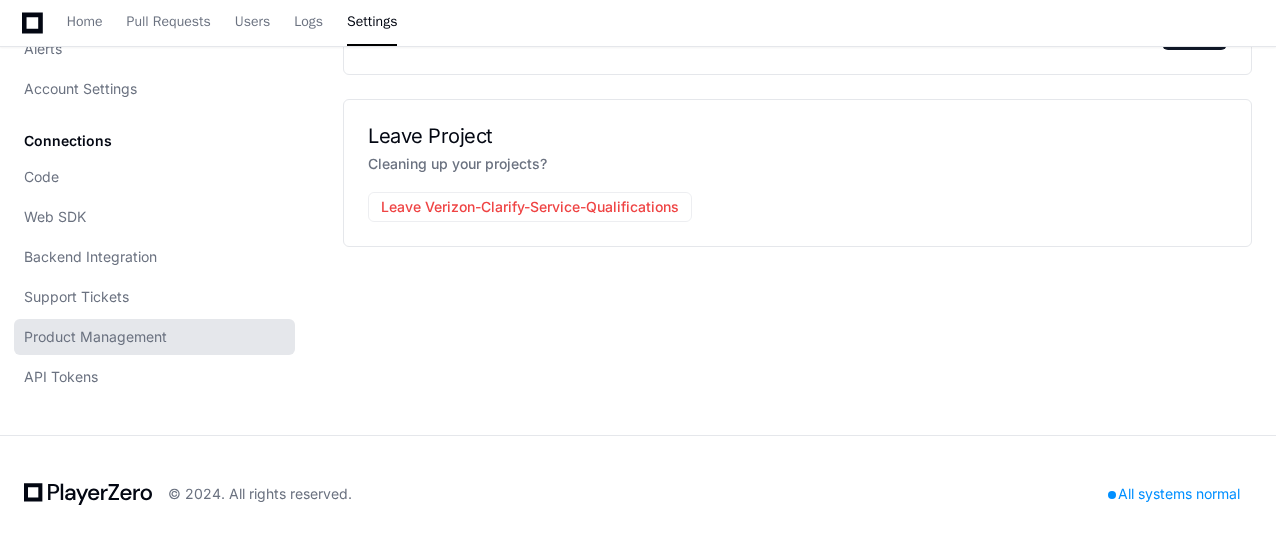 click on "Product Management" 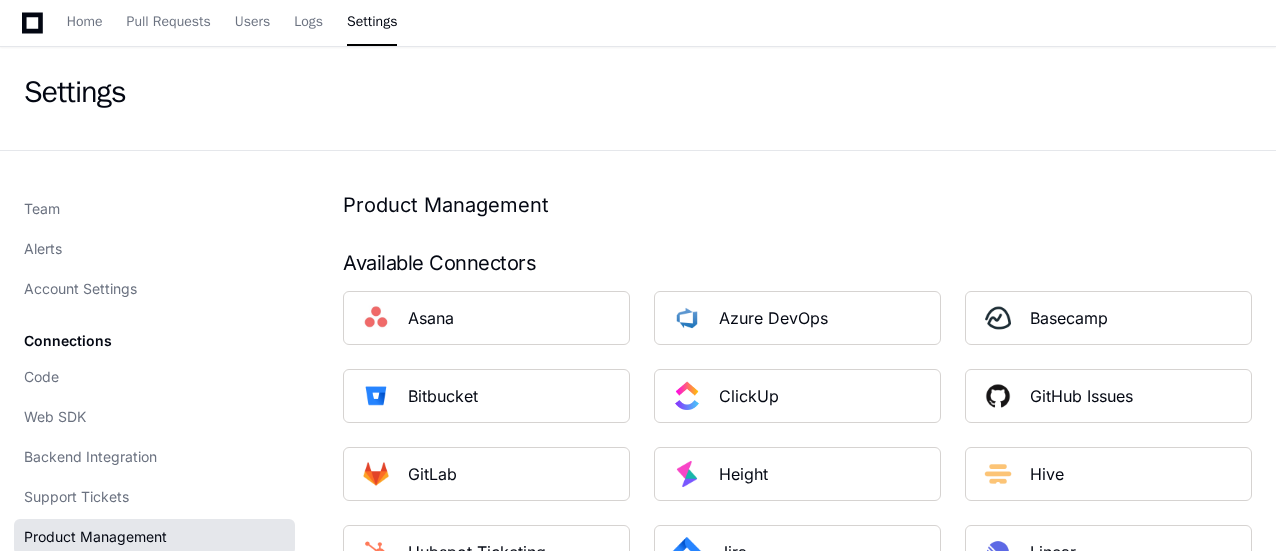 scroll, scrollTop: 0, scrollLeft: 0, axis: both 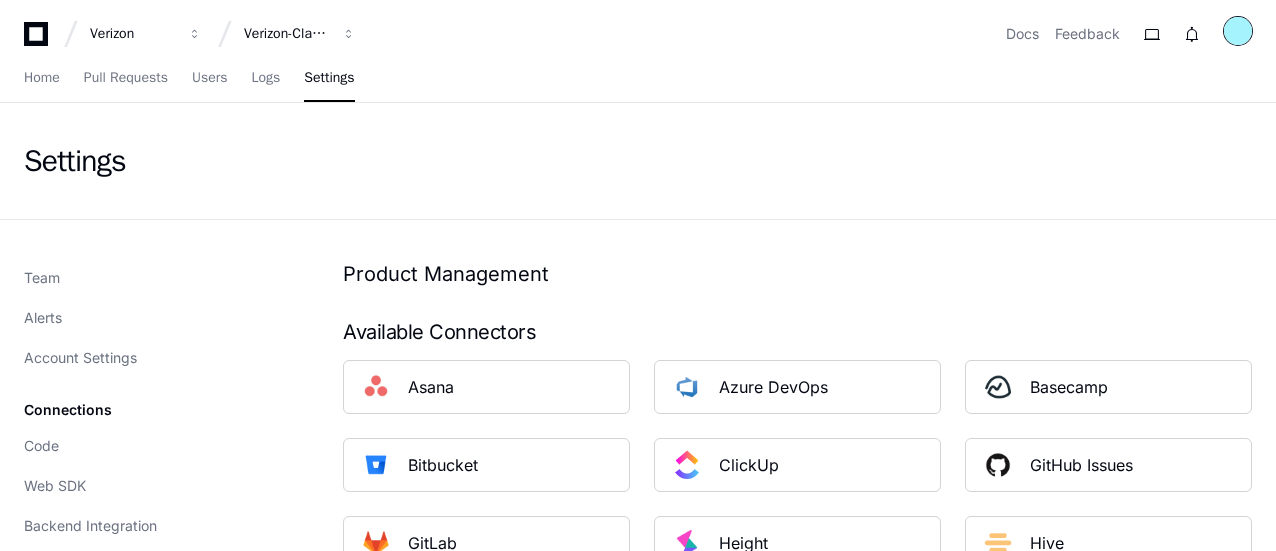 click at bounding box center (1238, 31) 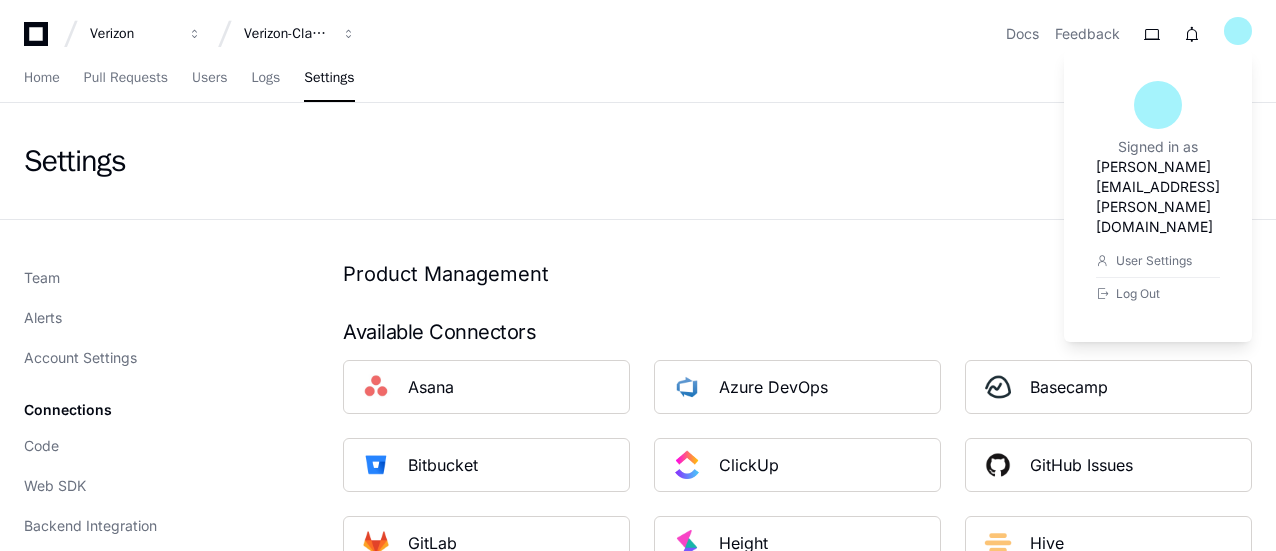 click on "Settings" 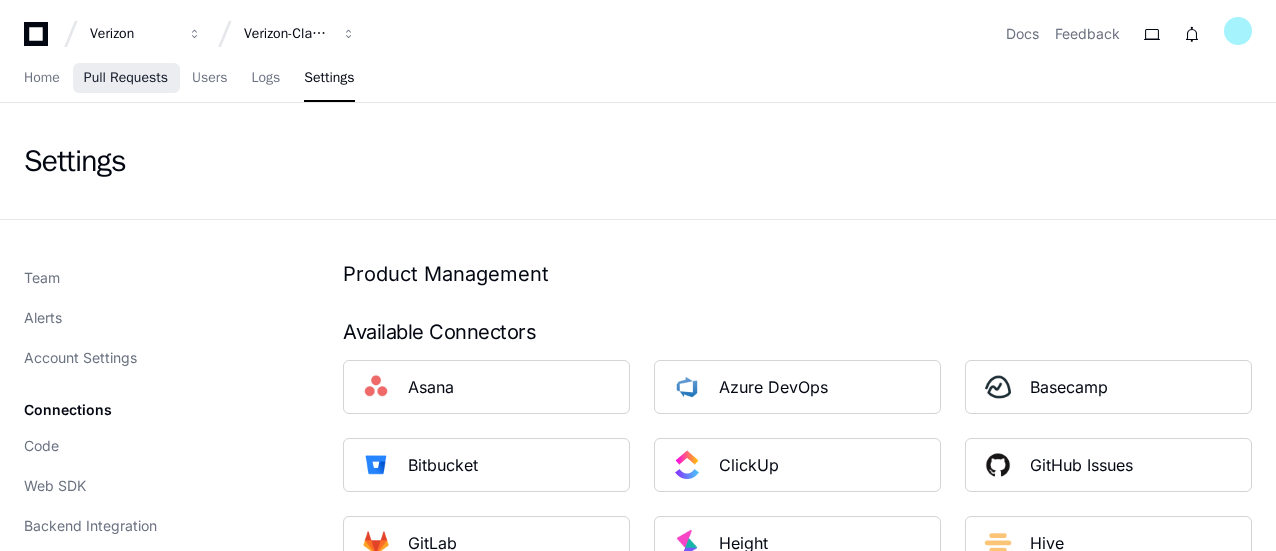 click on "Pull Requests" at bounding box center [126, 78] 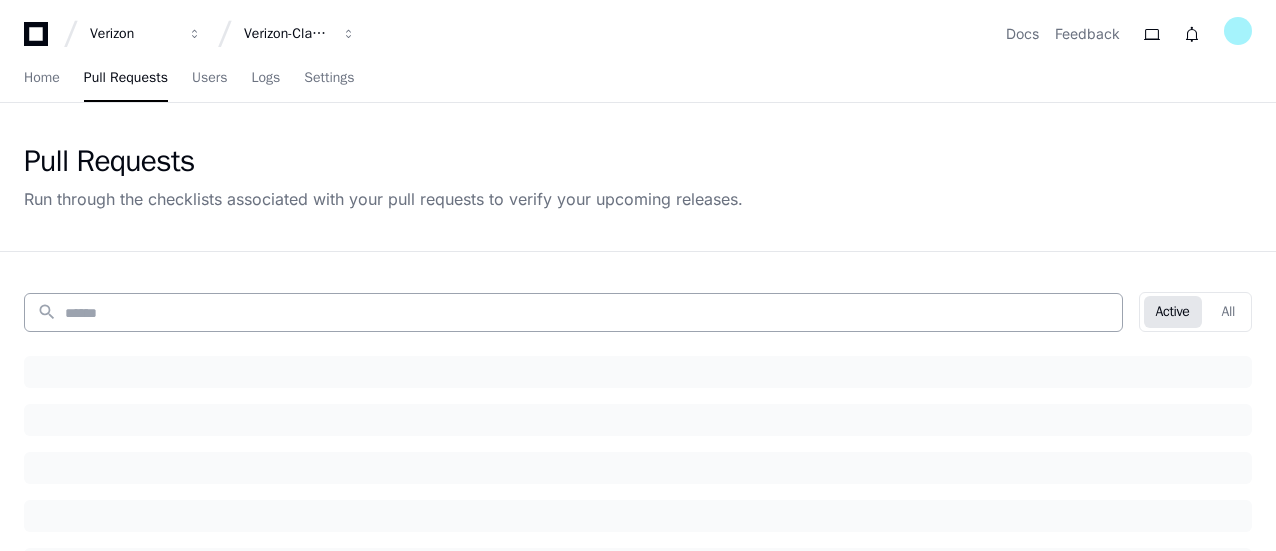 click at bounding box center [587, 313] 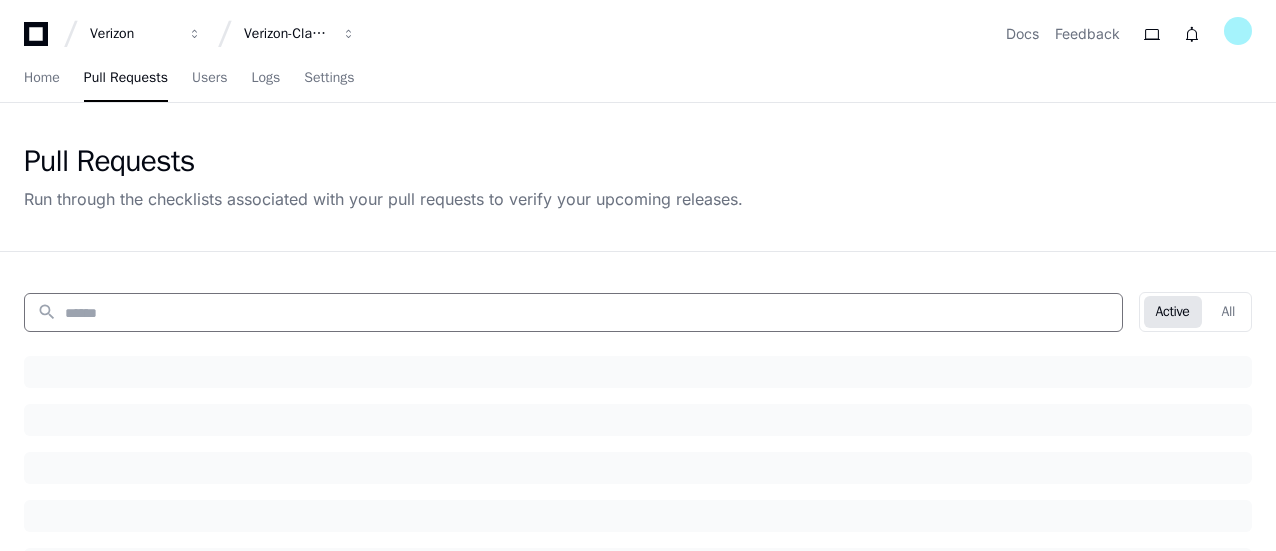 paste on "**********" 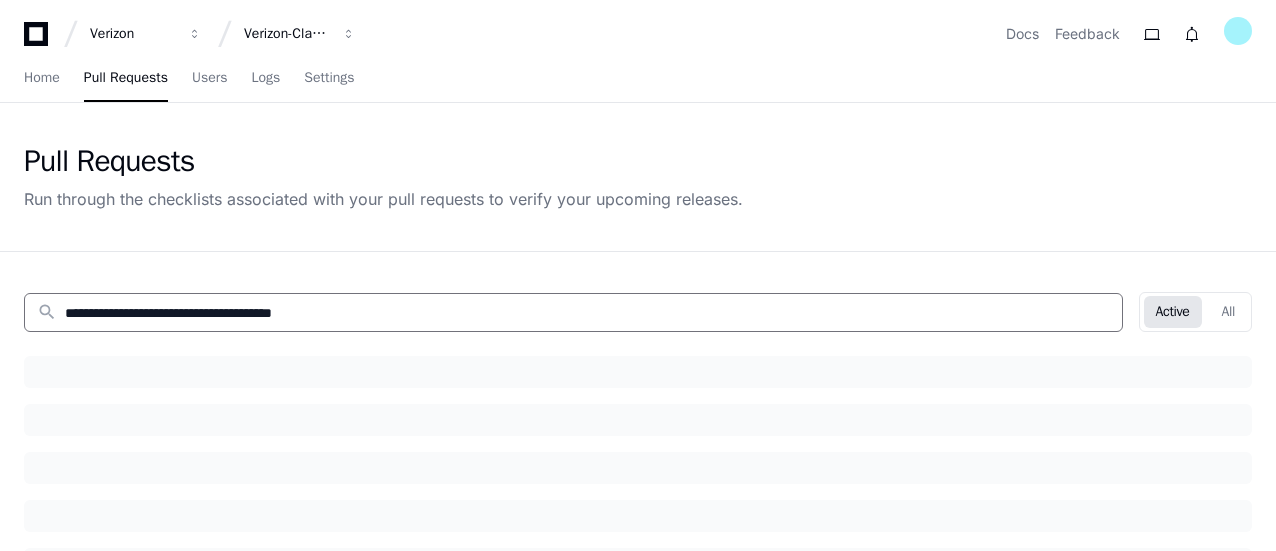 drag, startPoint x: 262, startPoint y: 311, endPoint x: 19, endPoint y: 316, distance: 243.05144 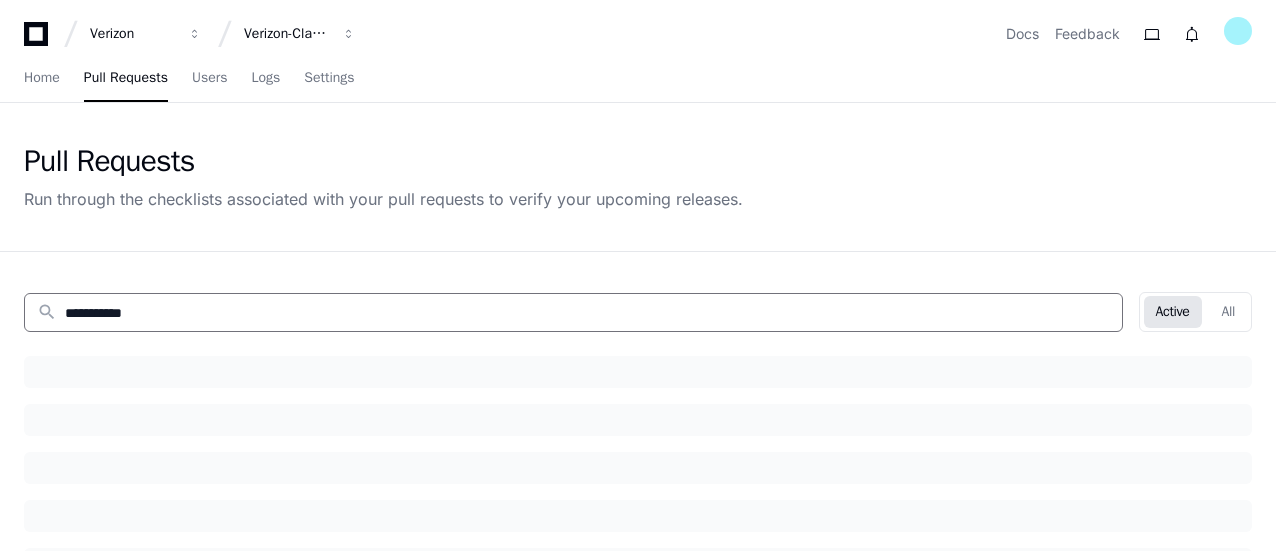 type on "**********" 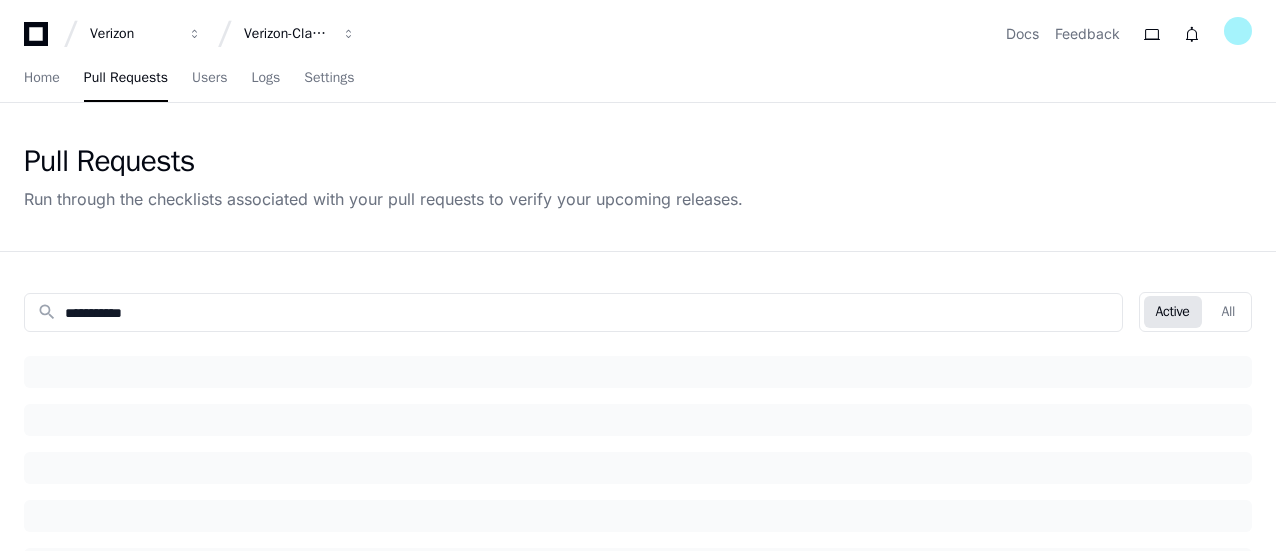 click on "Active" 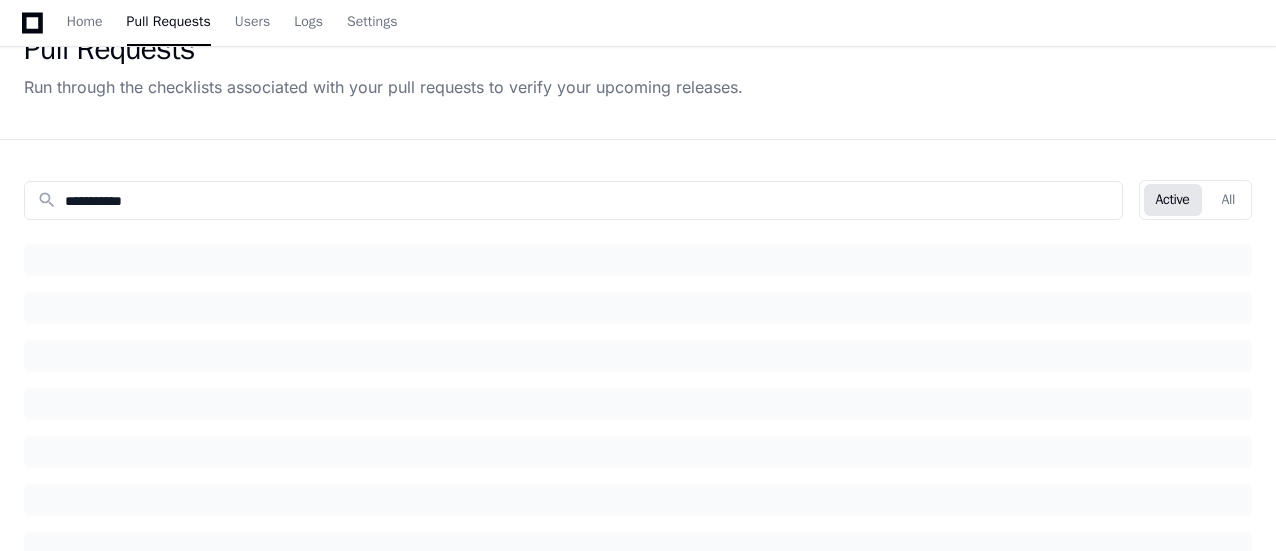 scroll, scrollTop: 0, scrollLeft: 0, axis: both 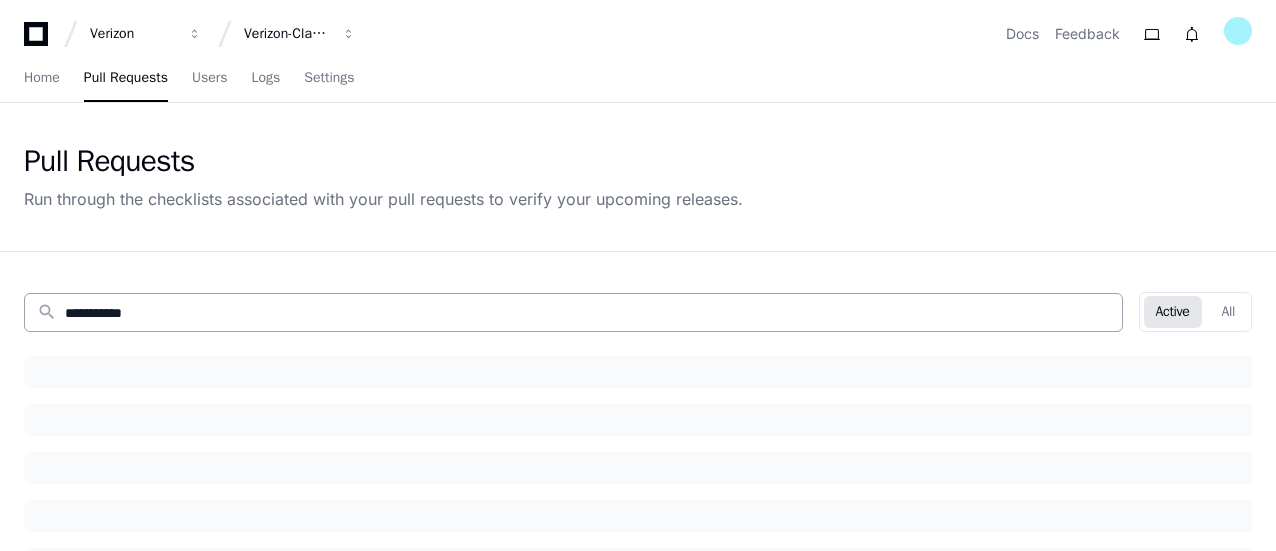 click on "**********" 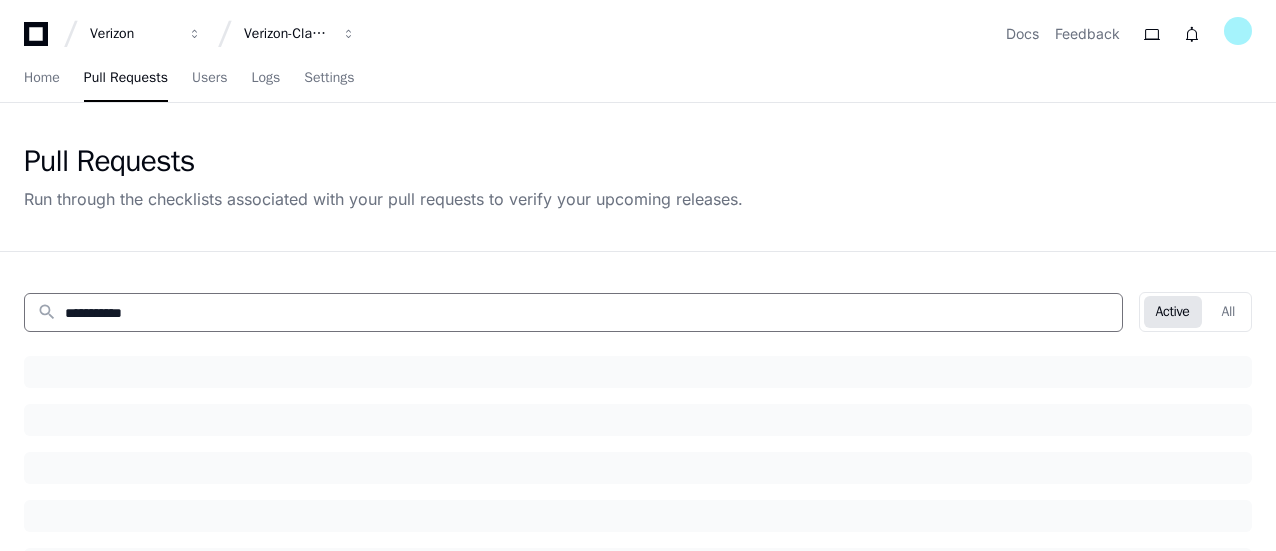 click on "**********" at bounding box center [587, 313] 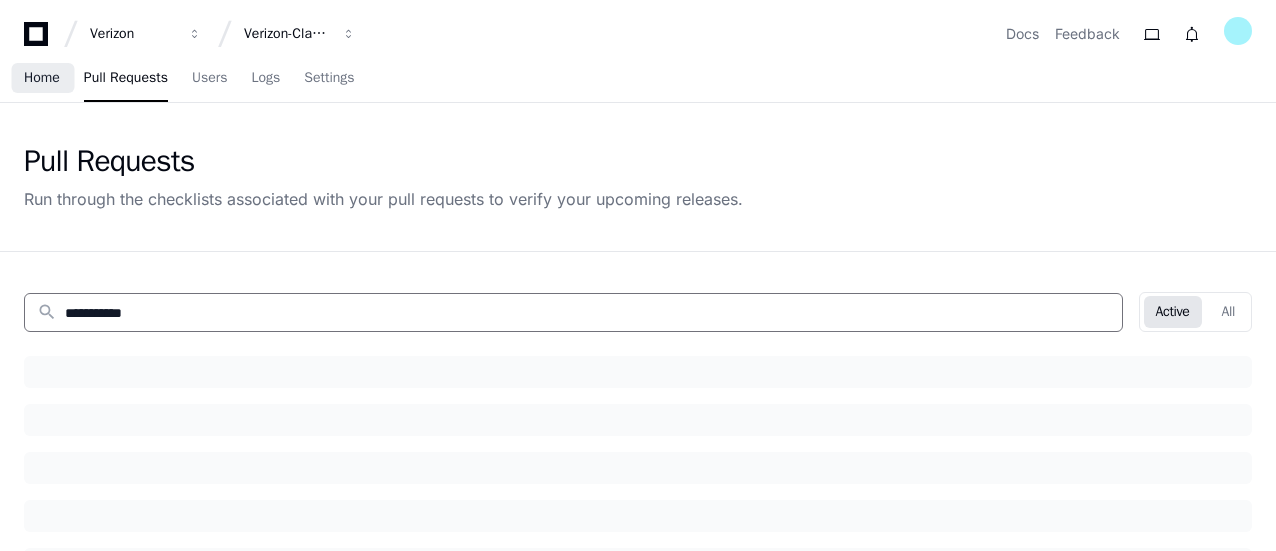 click on "Home" at bounding box center (42, 78) 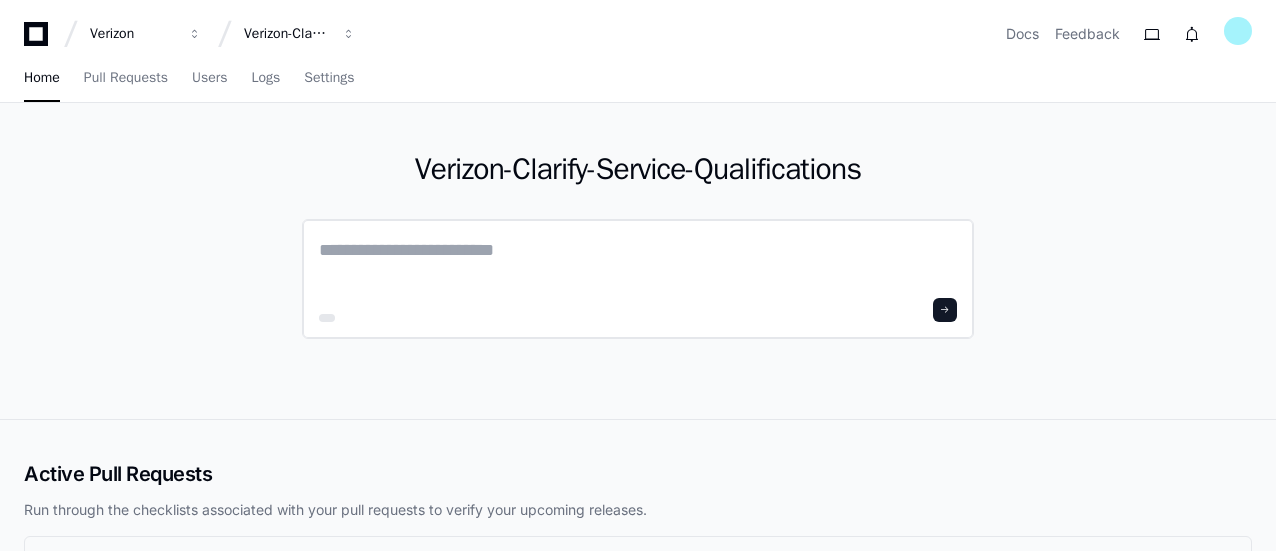 click 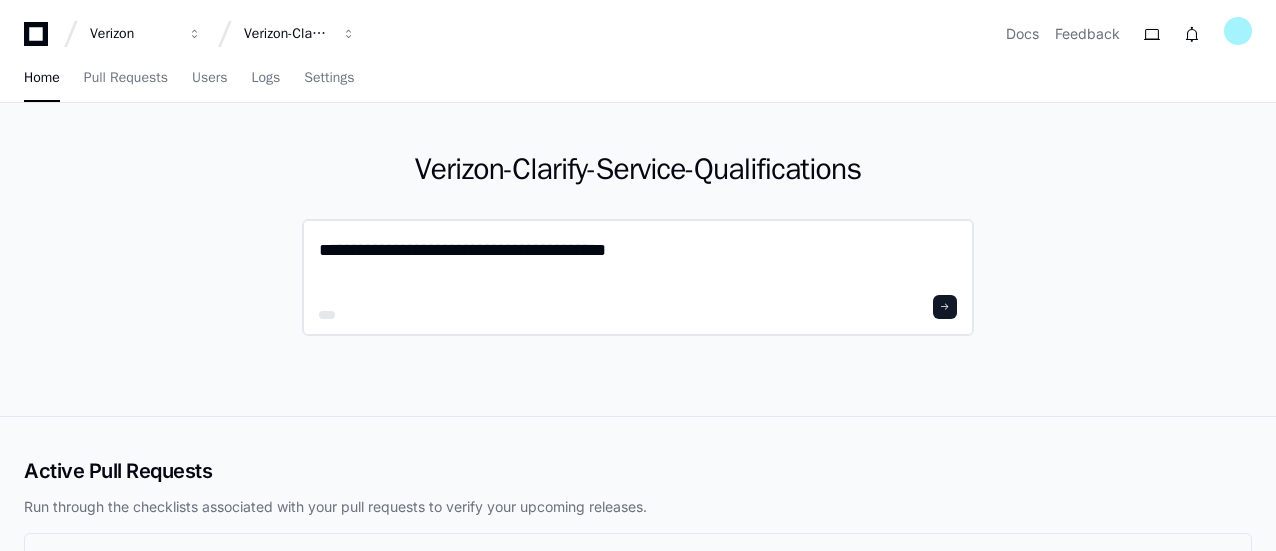 click 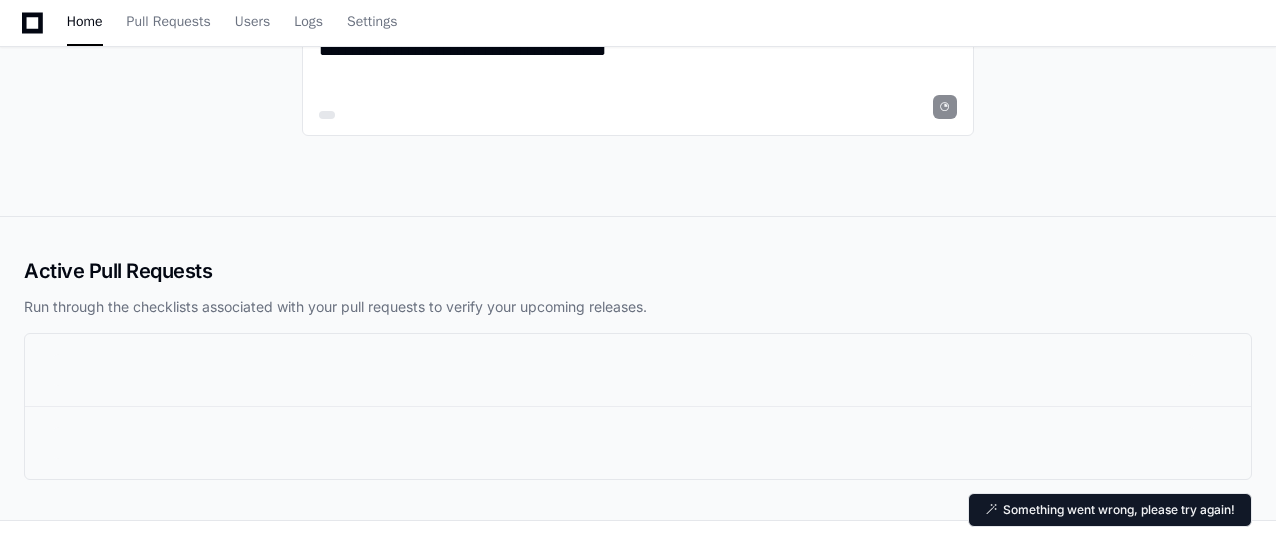 scroll, scrollTop: 0, scrollLeft: 0, axis: both 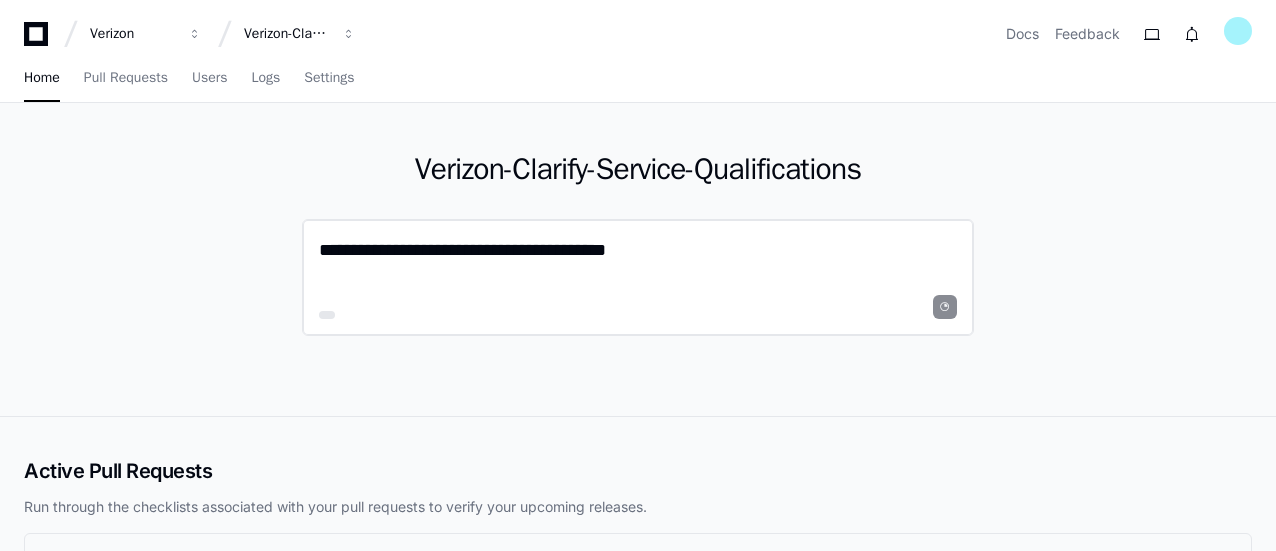 click on "**********" 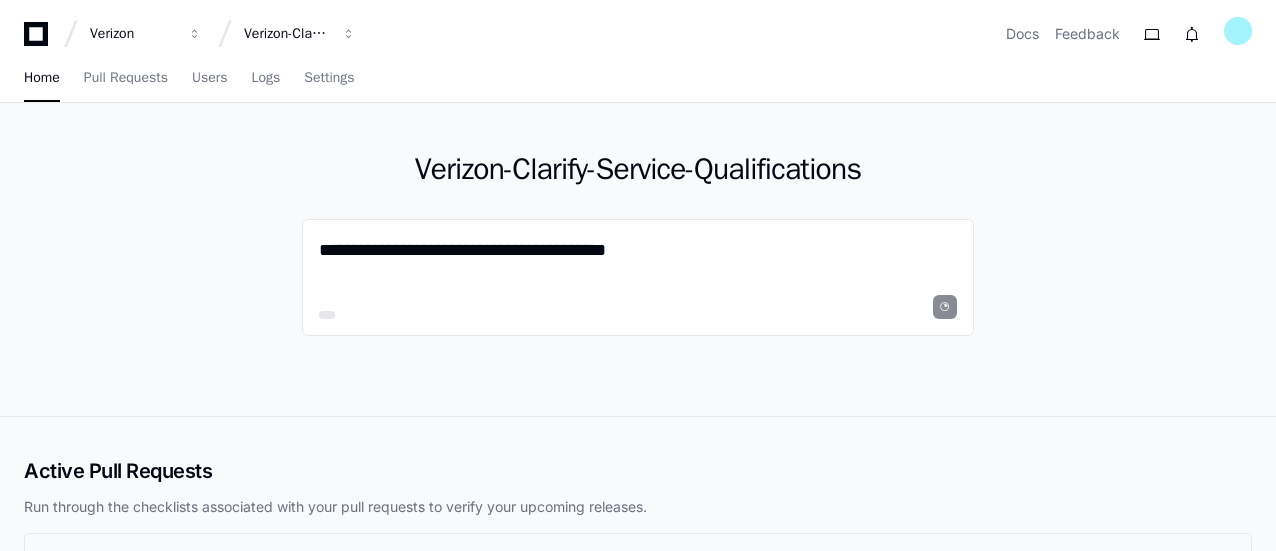 drag, startPoint x: 549, startPoint y: 249, endPoint x: 288, endPoint y: 246, distance: 261.01724 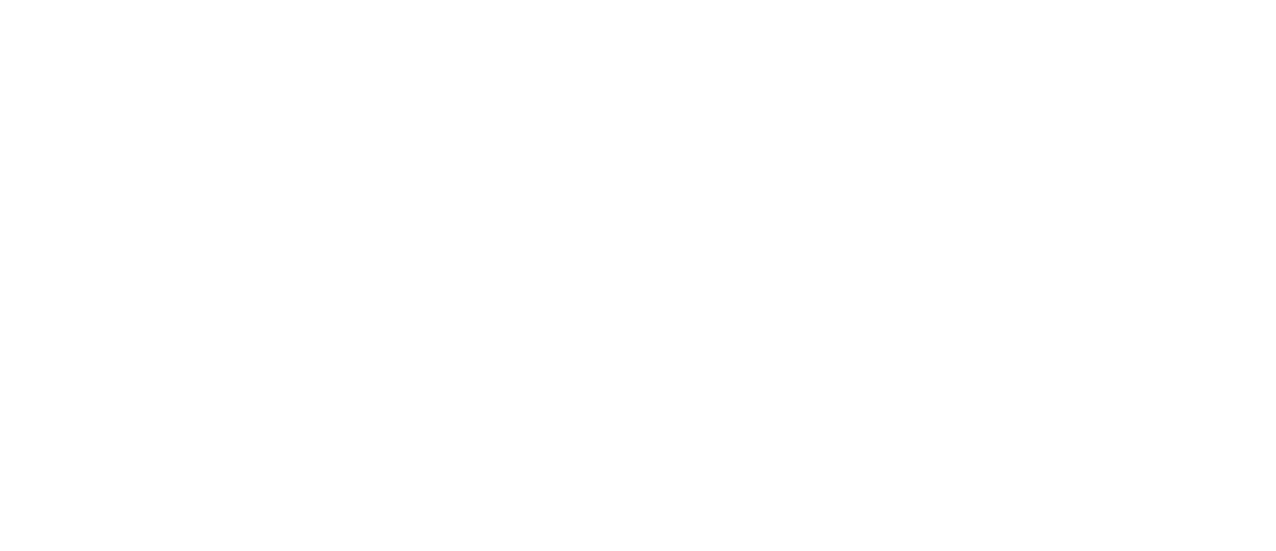 scroll, scrollTop: 0, scrollLeft: 0, axis: both 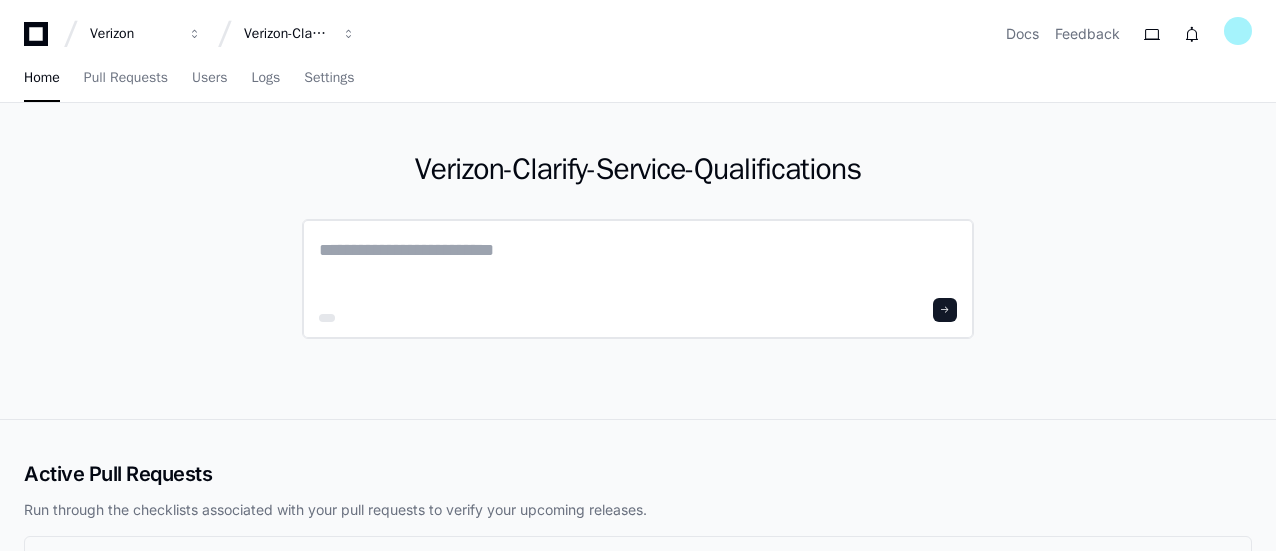 click 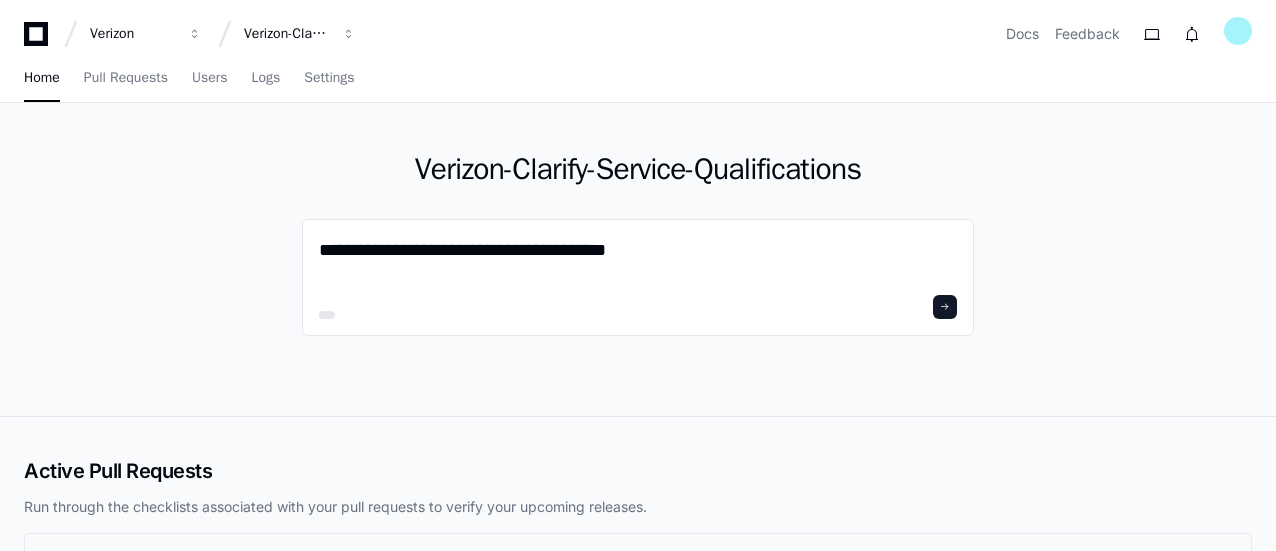 drag, startPoint x: 546, startPoint y: 250, endPoint x: 165, endPoint y: 250, distance: 381 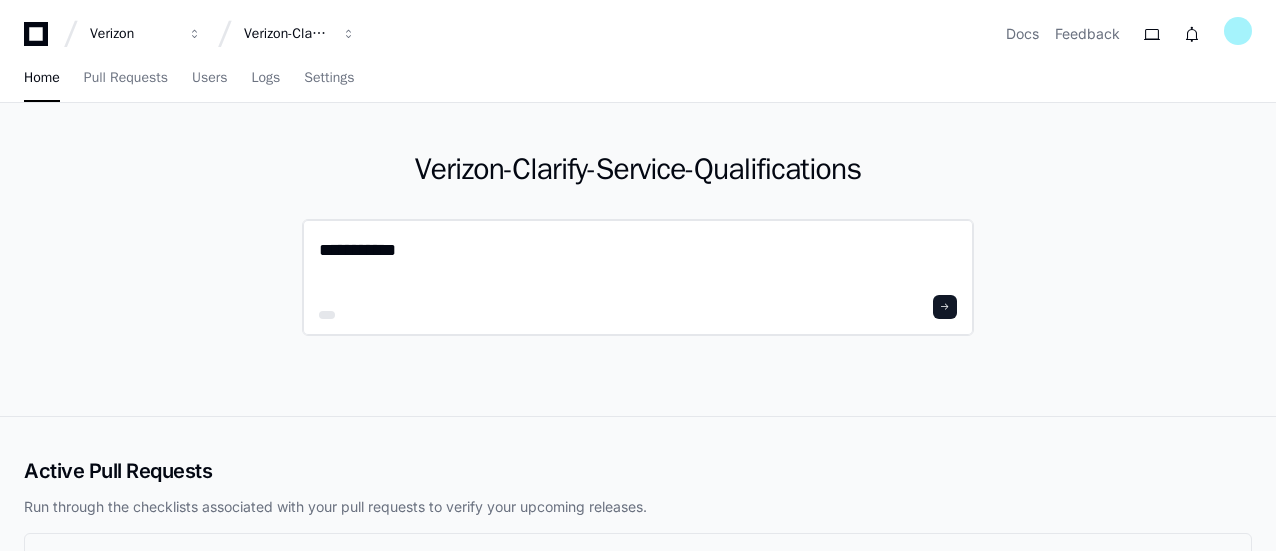 type on "**********" 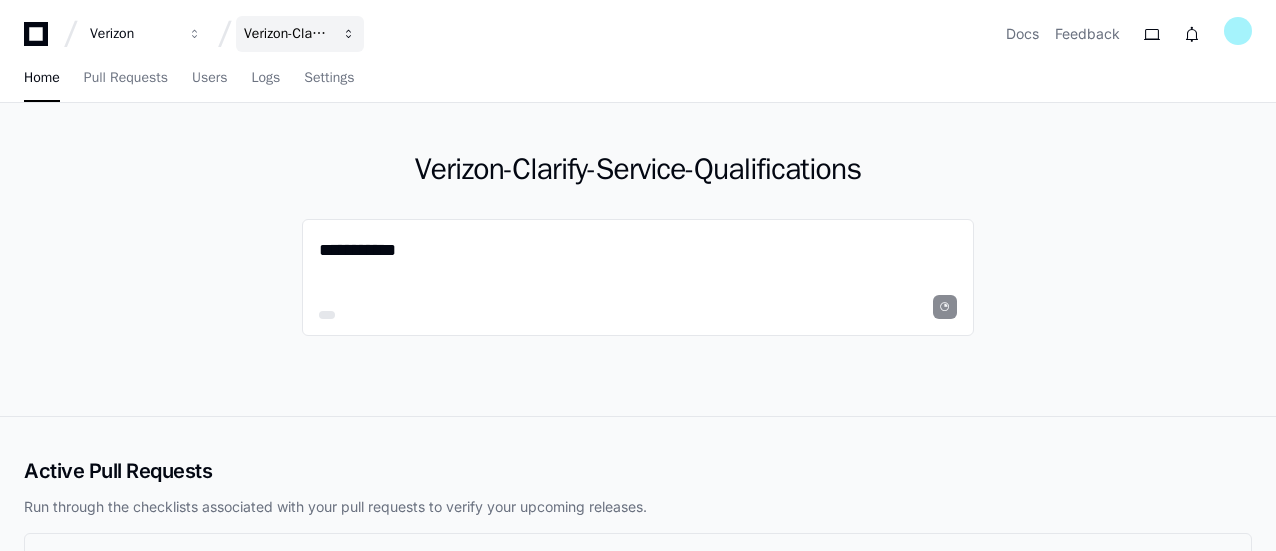 click on "Verizon-Clarify-Service-Qualifications" at bounding box center (133, 34) 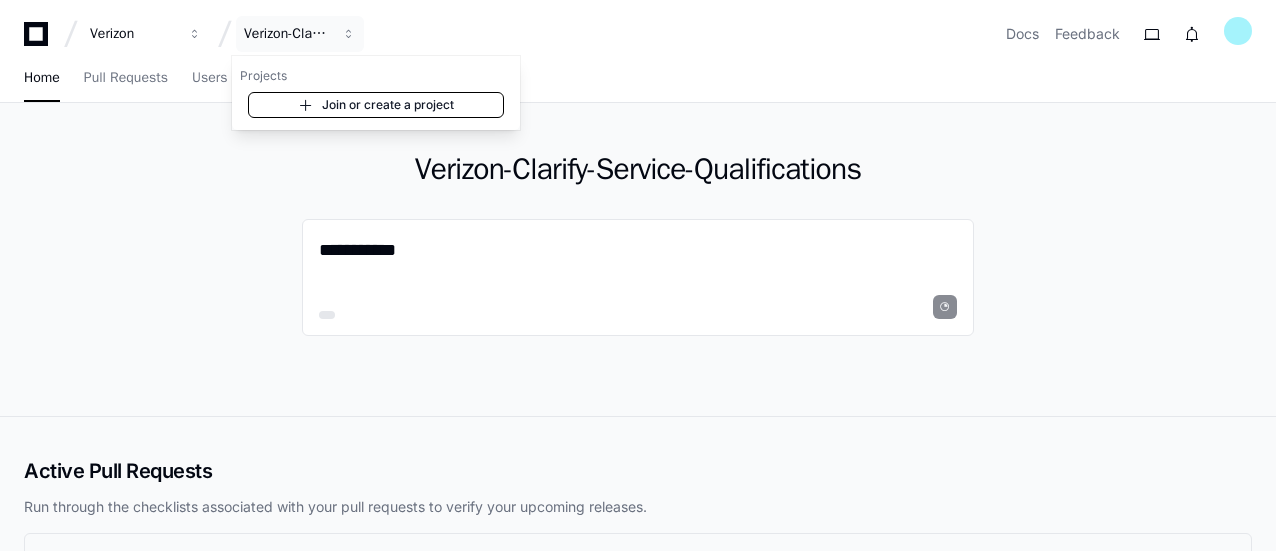 click on "Join or create a project" at bounding box center [376, 105] 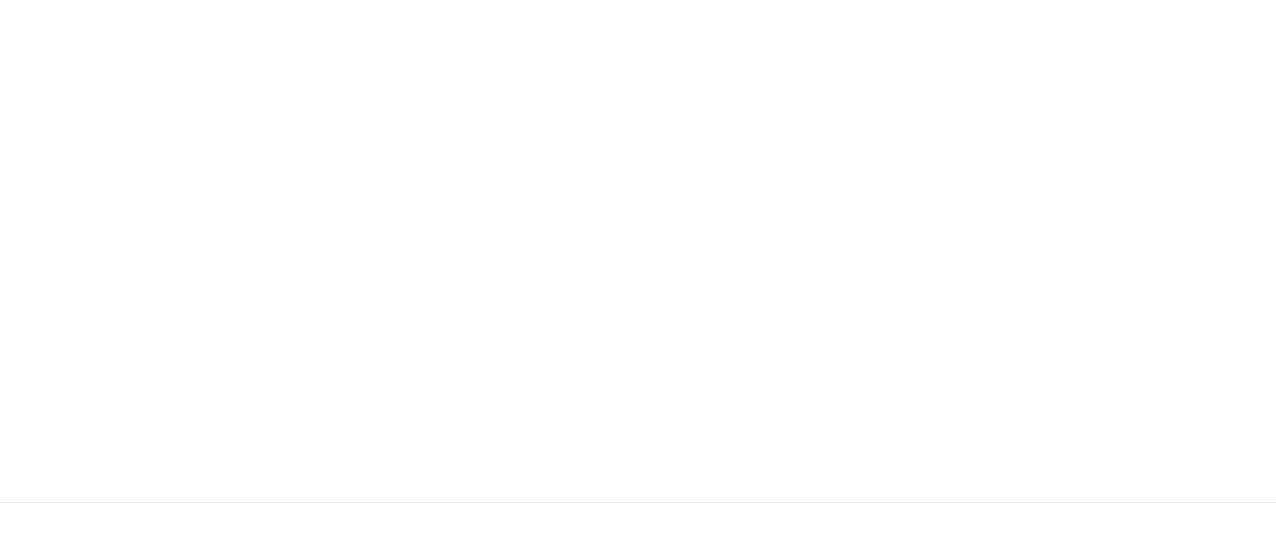 scroll, scrollTop: 0, scrollLeft: 0, axis: both 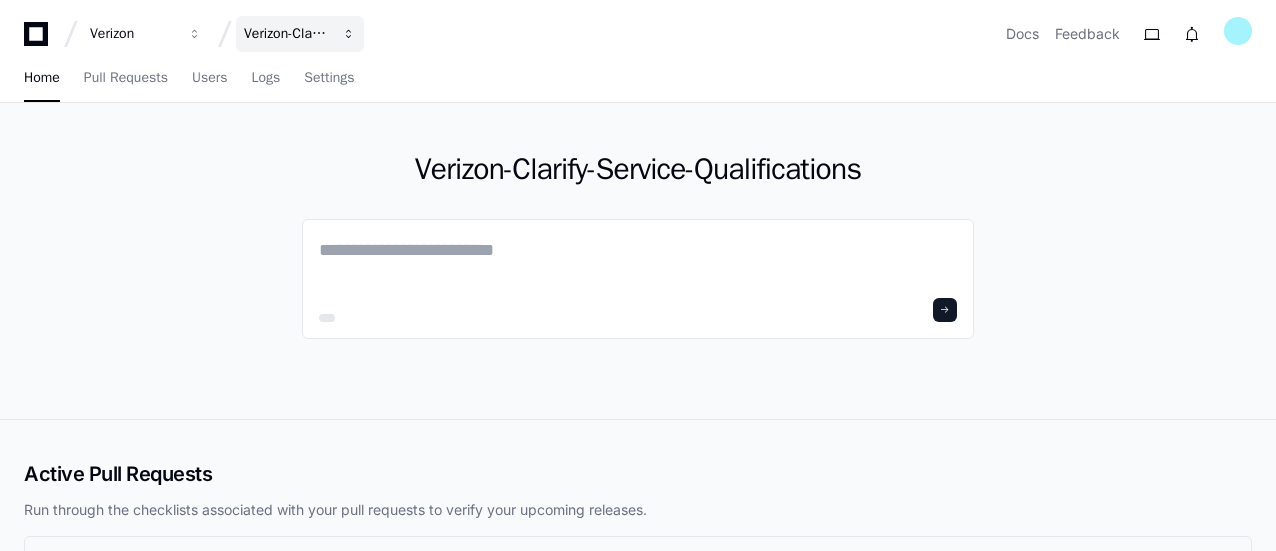 click on "Verizon-Clarify-Service-Qualifications" at bounding box center [300, 34] 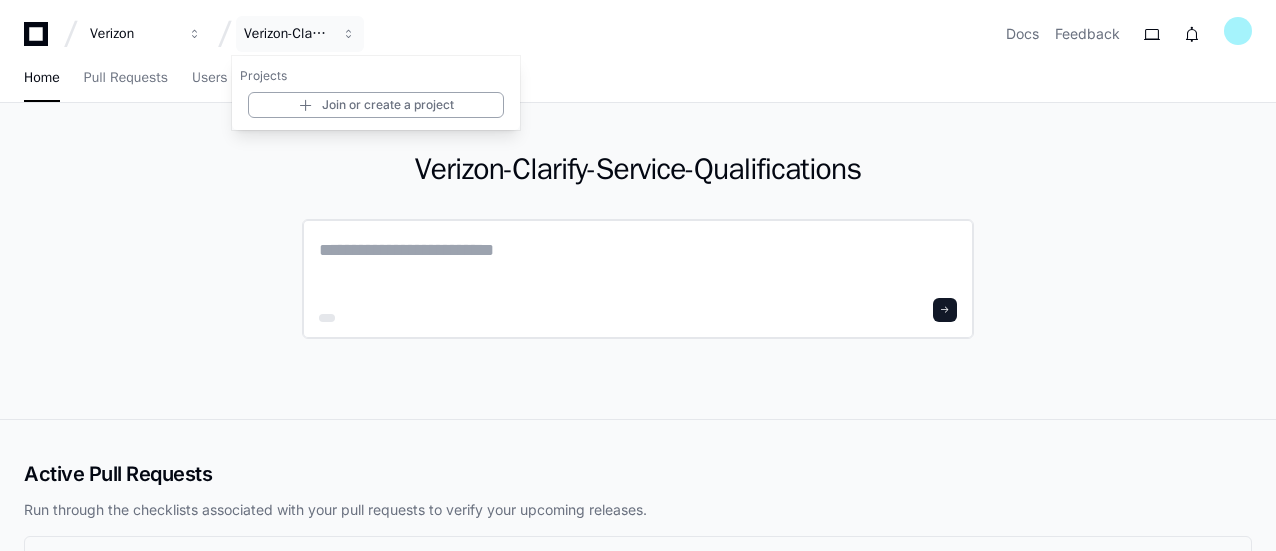 click 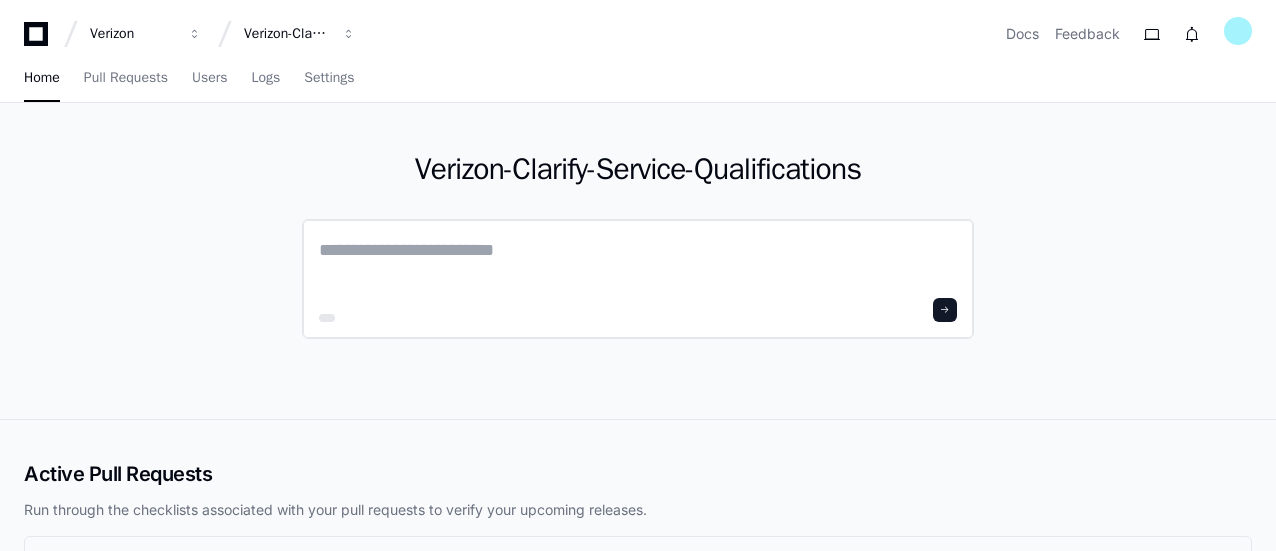 paste on "**********" 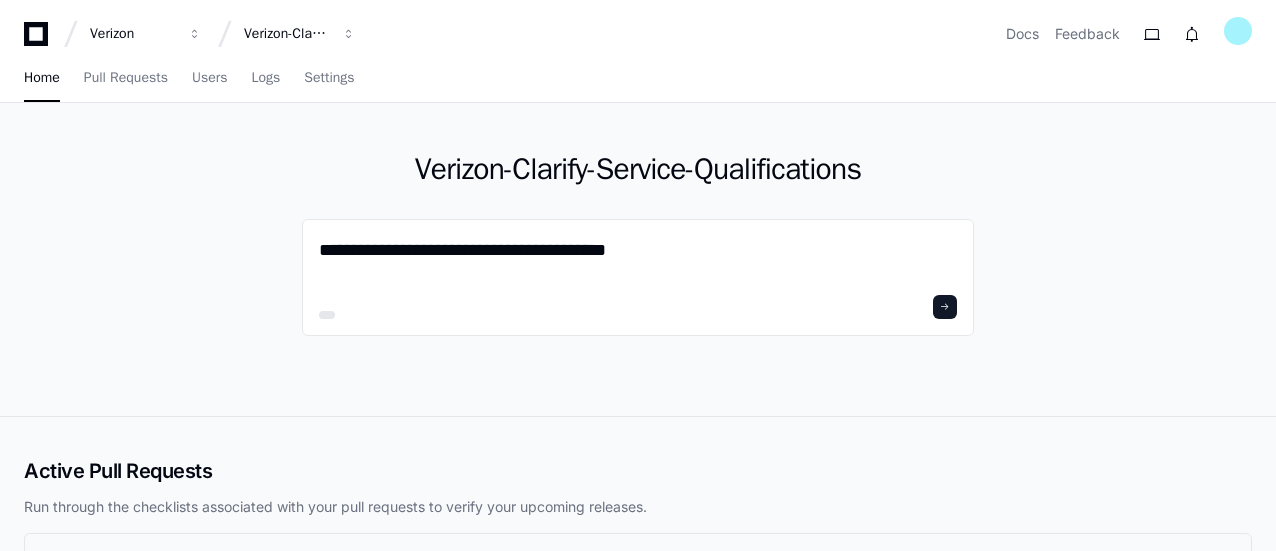 drag, startPoint x: 551, startPoint y: 249, endPoint x: 246, endPoint y: 250, distance: 305.00165 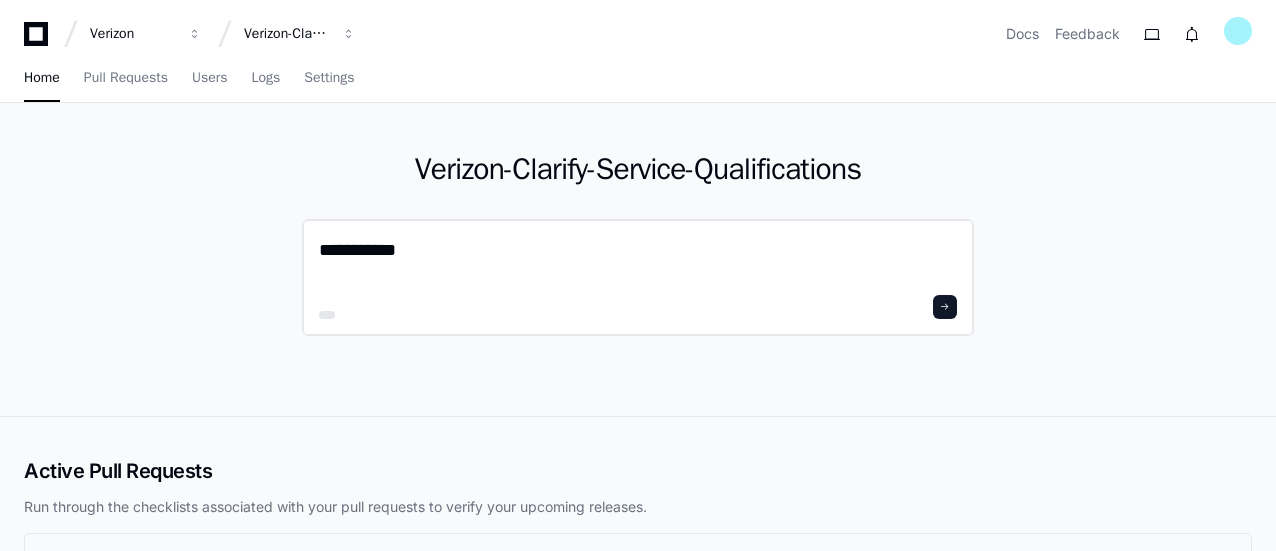 type on "**********" 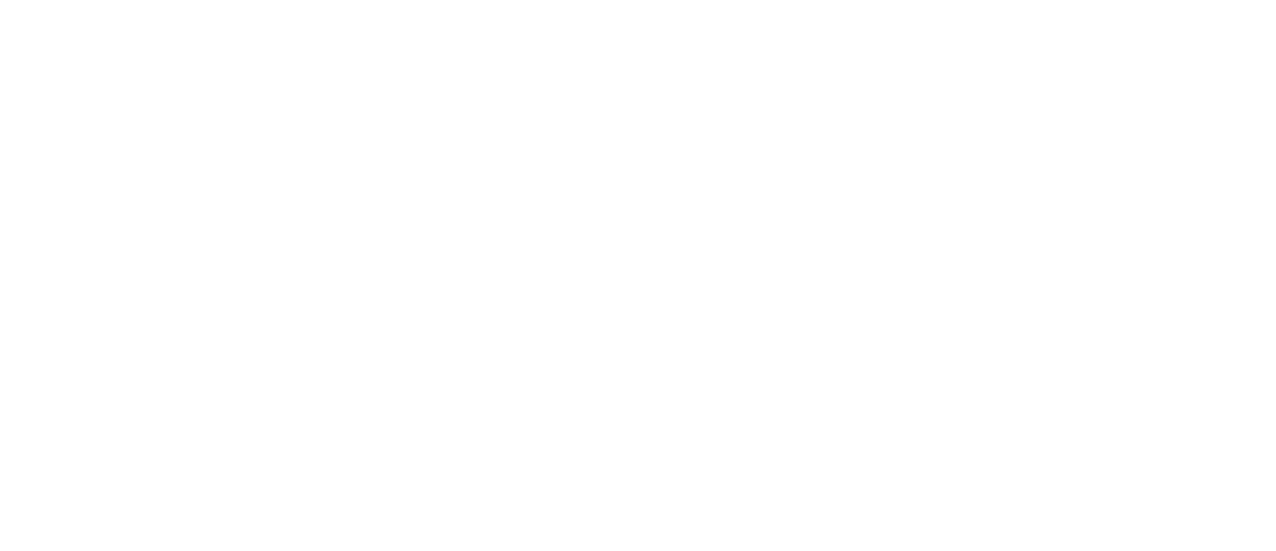 scroll, scrollTop: 0, scrollLeft: 0, axis: both 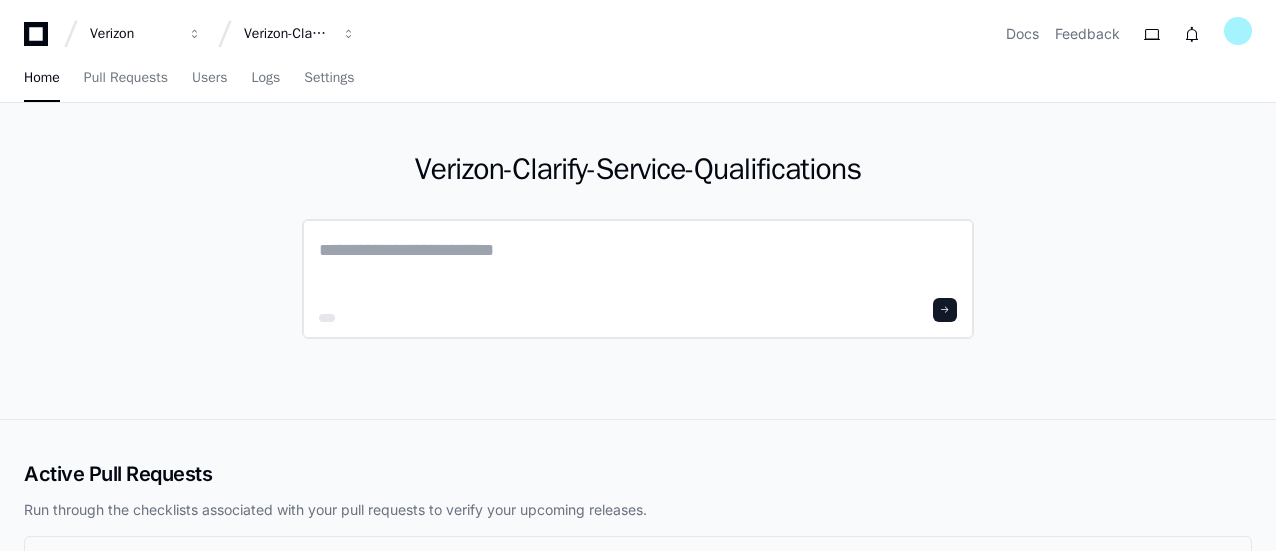 click 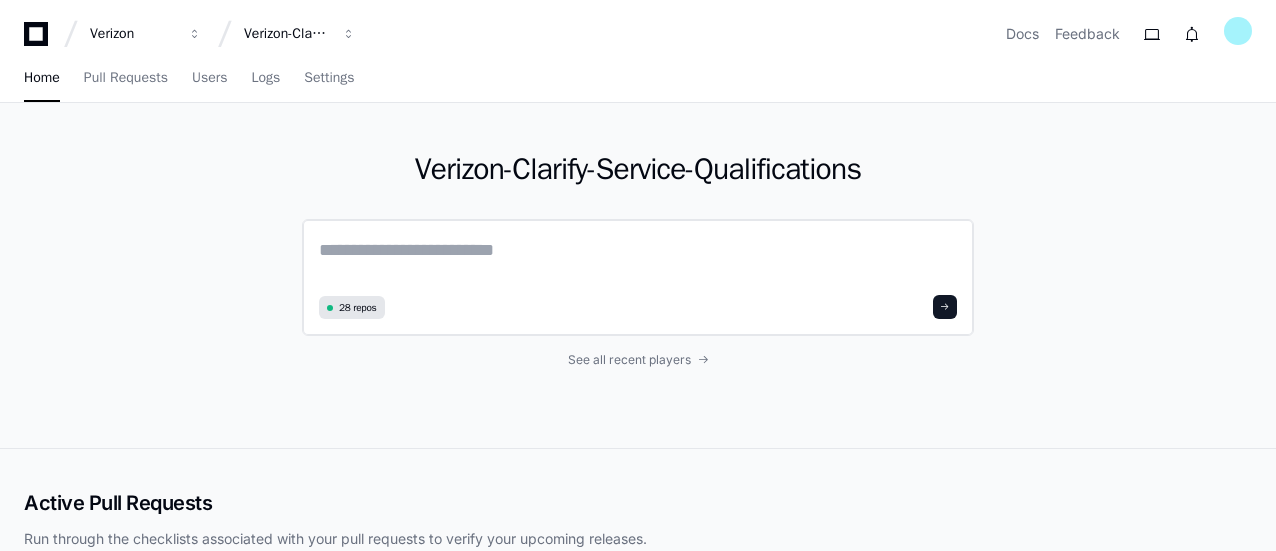 click 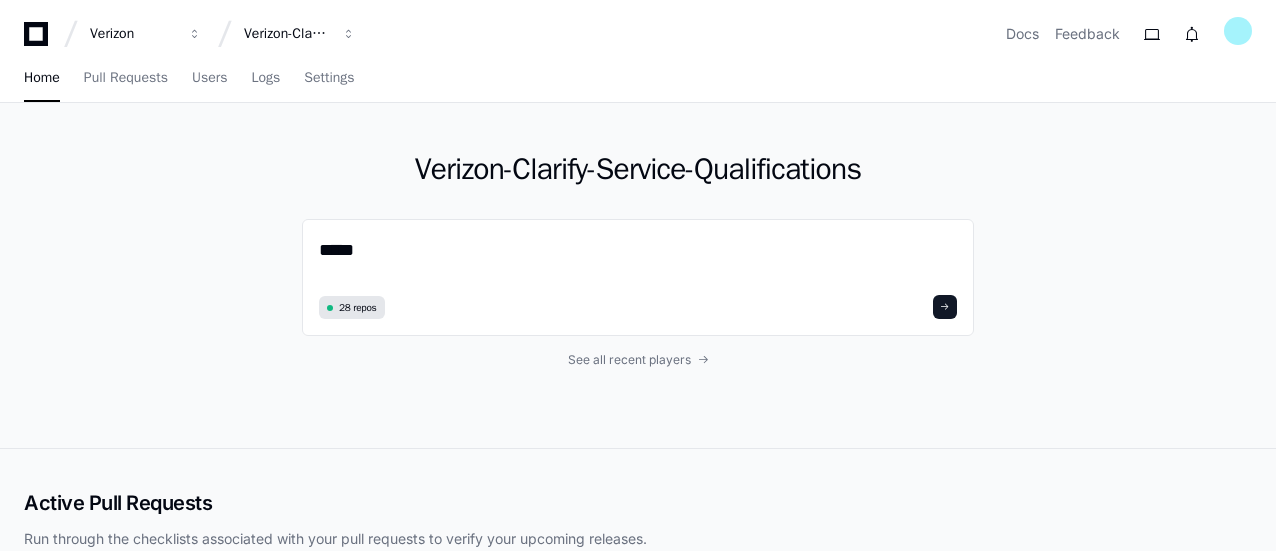 drag, startPoint x: 378, startPoint y: 255, endPoint x: 292, endPoint y: 251, distance: 86.09297 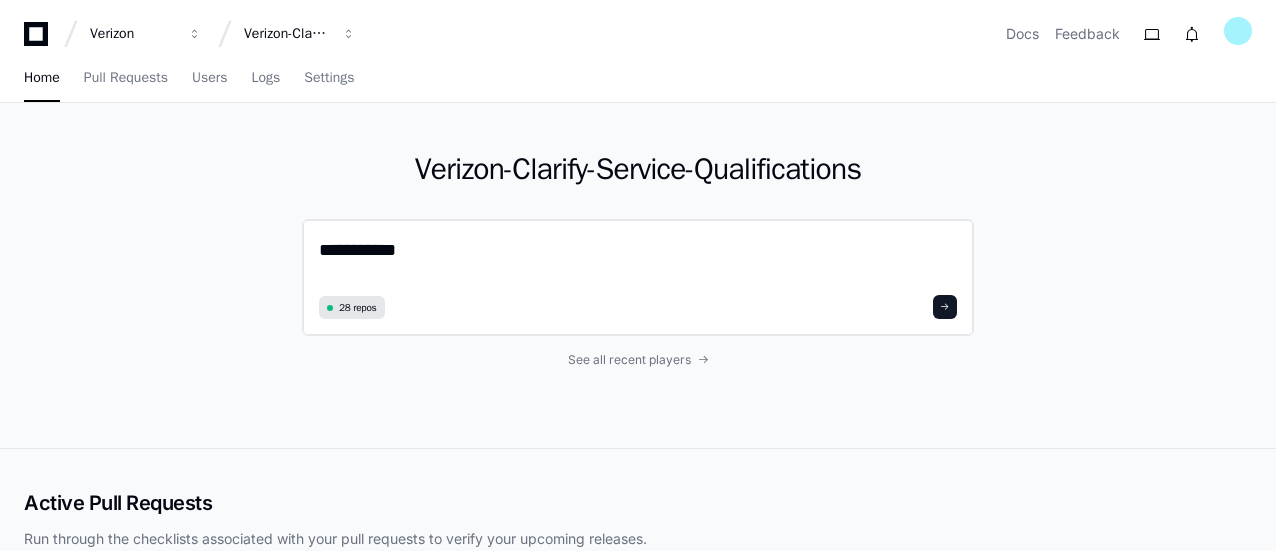 type on "**********" 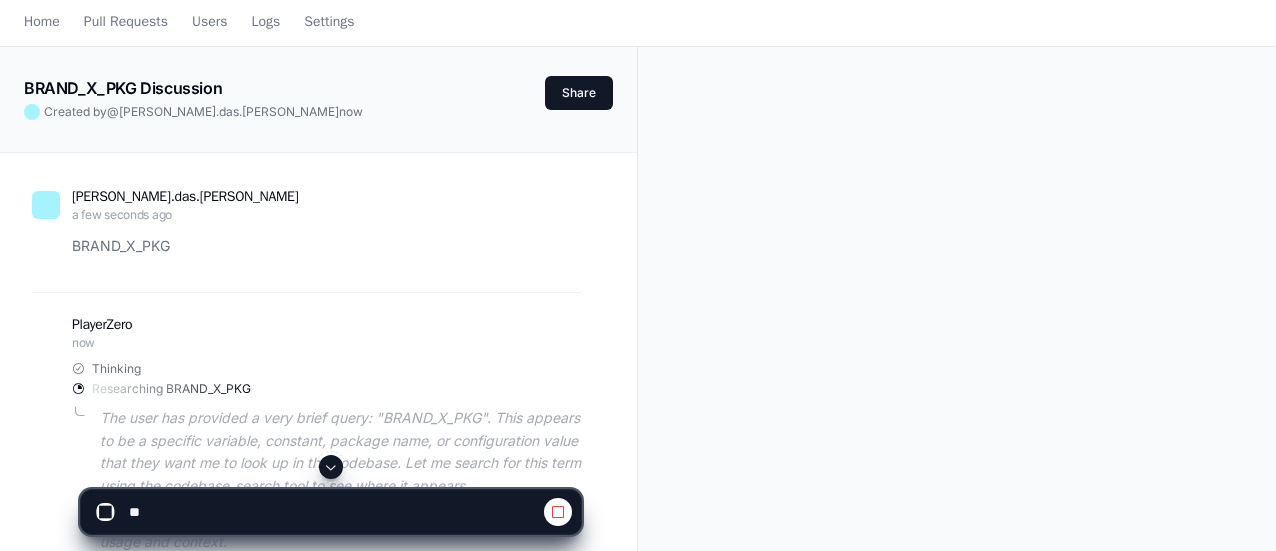 scroll, scrollTop: 0, scrollLeft: 0, axis: both 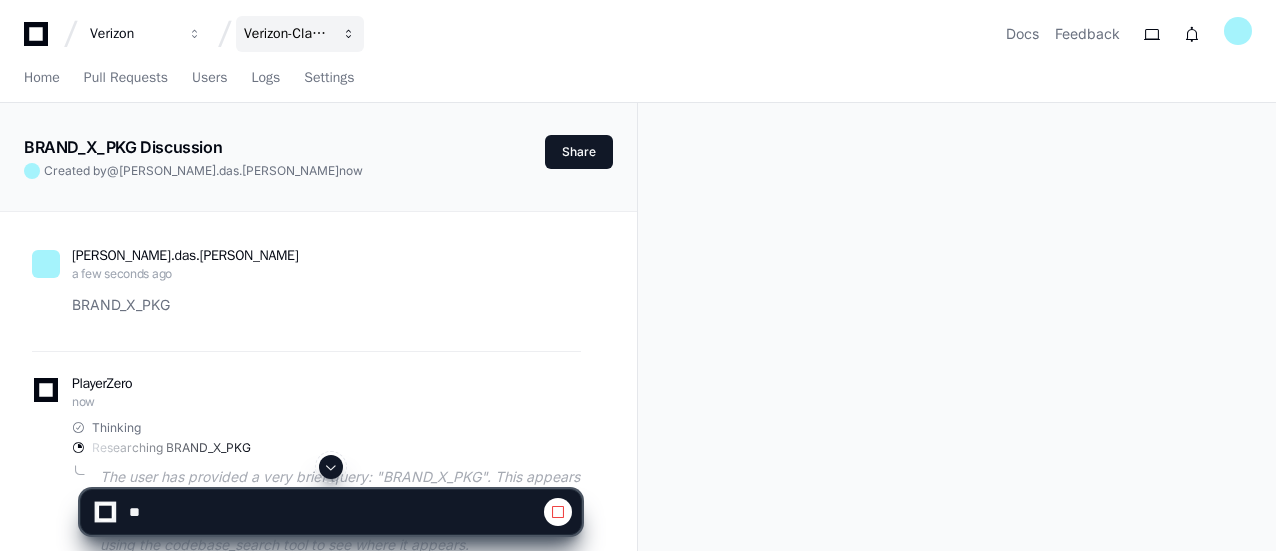 click on "Verizon-Clarify-Service-Qualifications" at bounding box center [133, 34] 